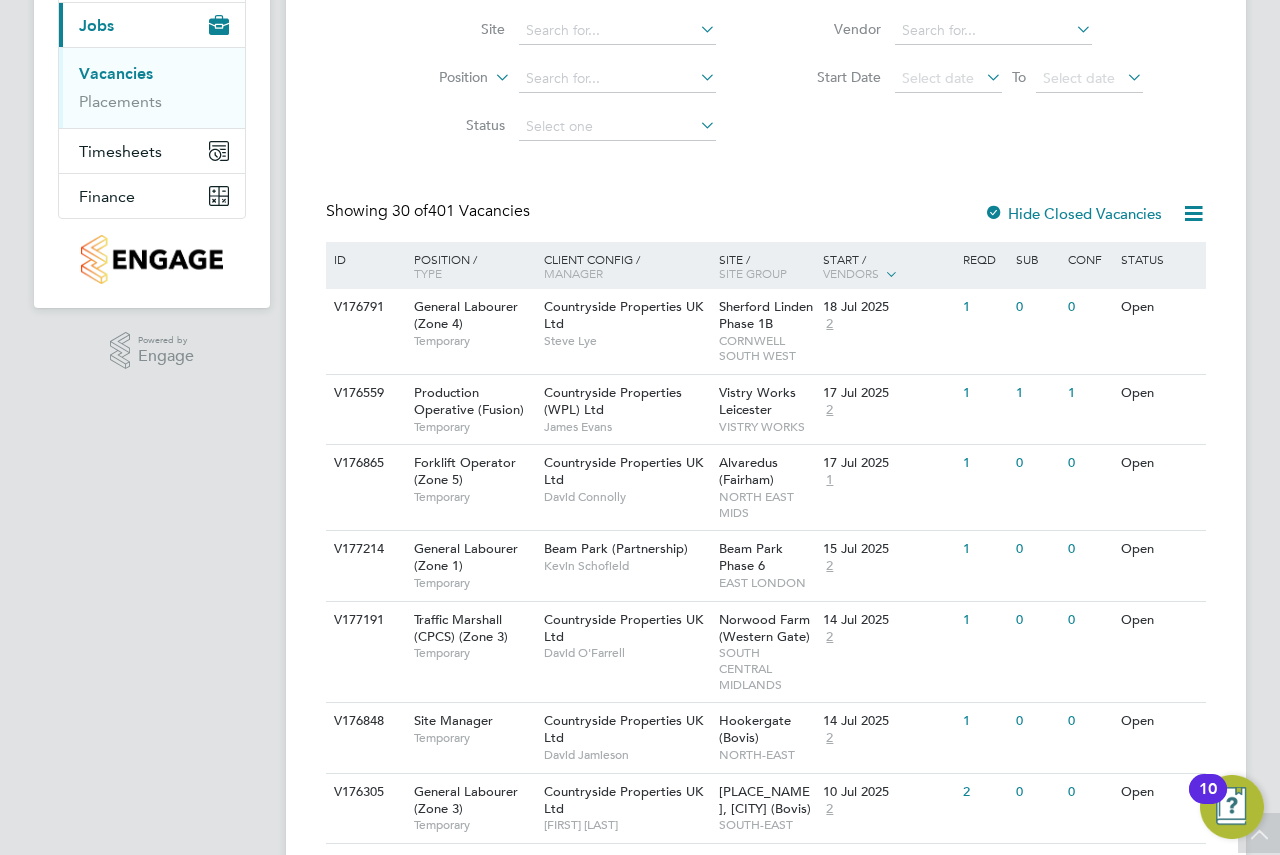 scroll, scrollTop: 200, scrollLeft: 0, axis: vertical 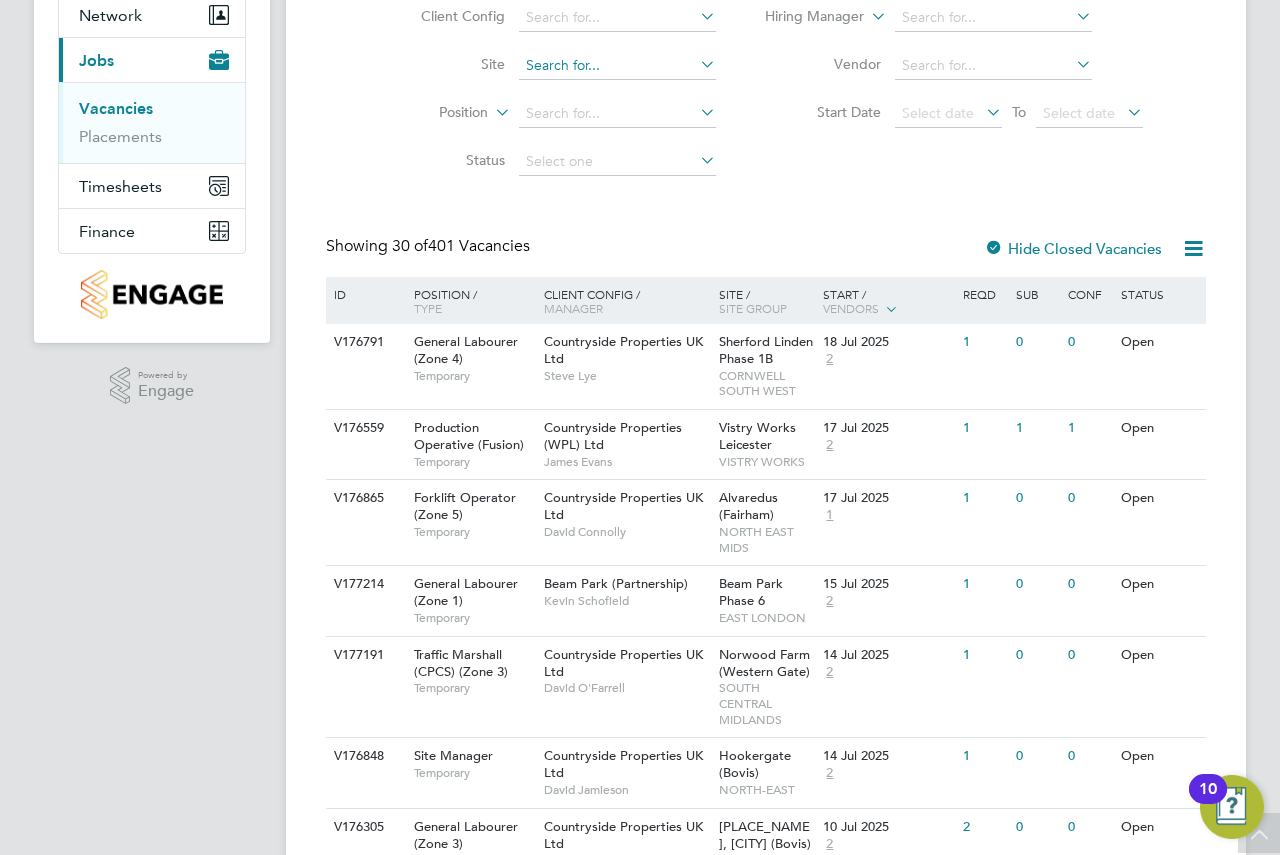 click 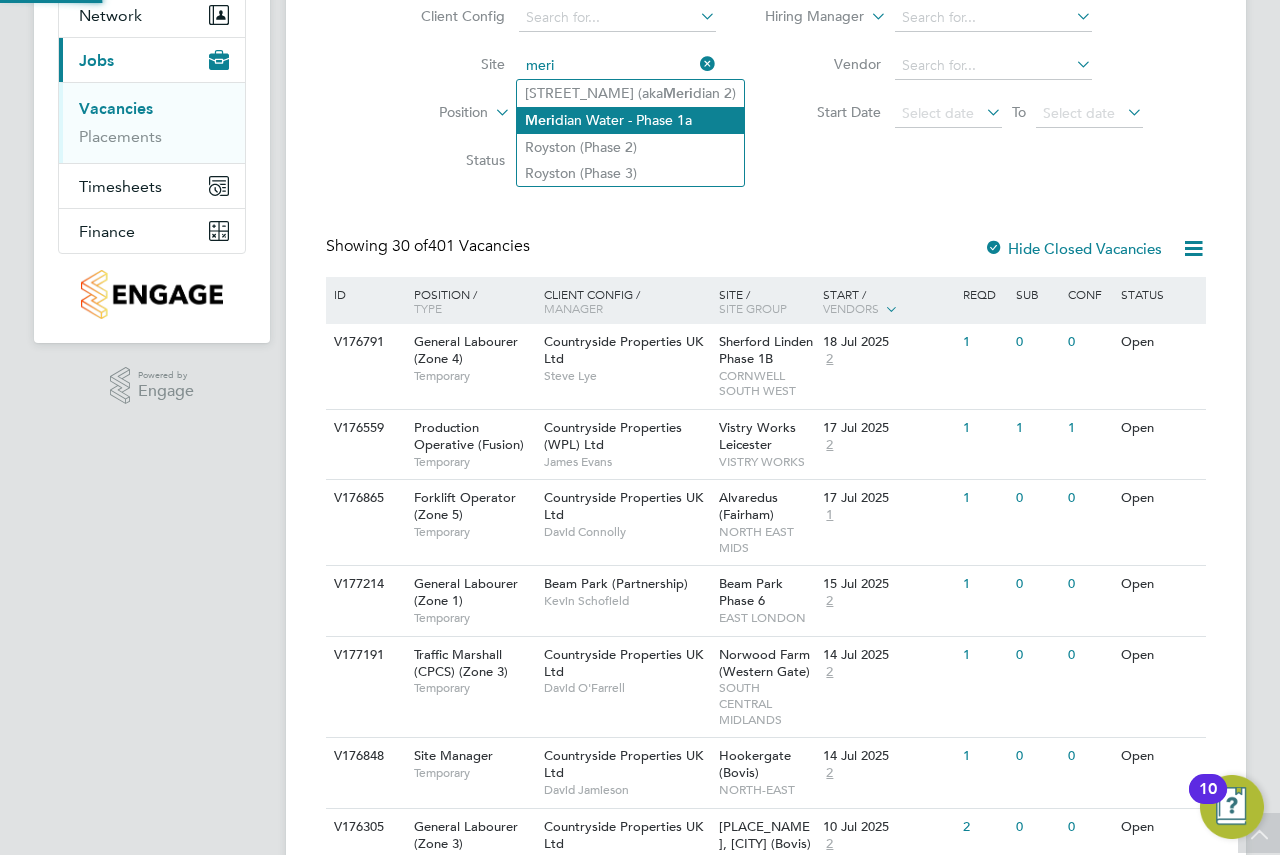 click on "Meri dian Water - Phase 1a" 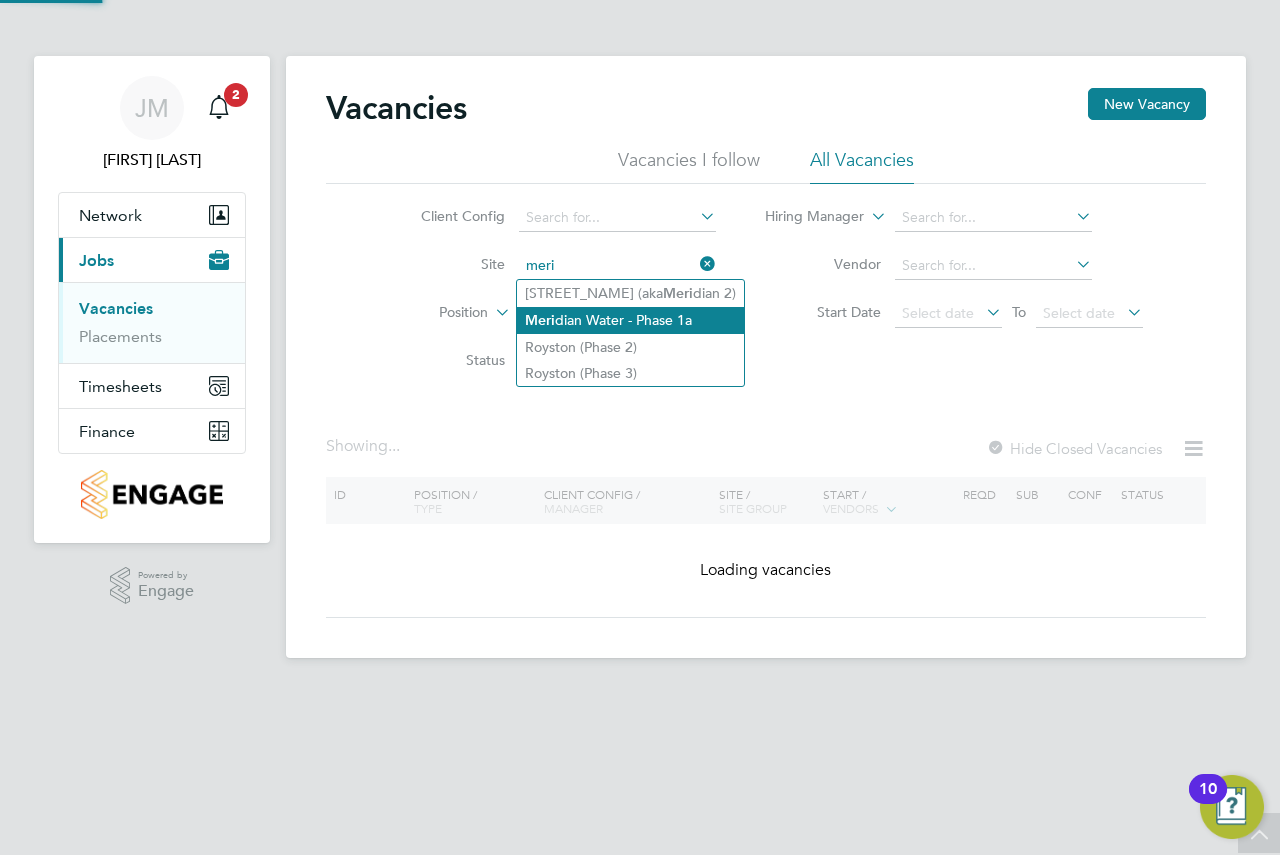 type on "Meridian Water - Phase 1a" 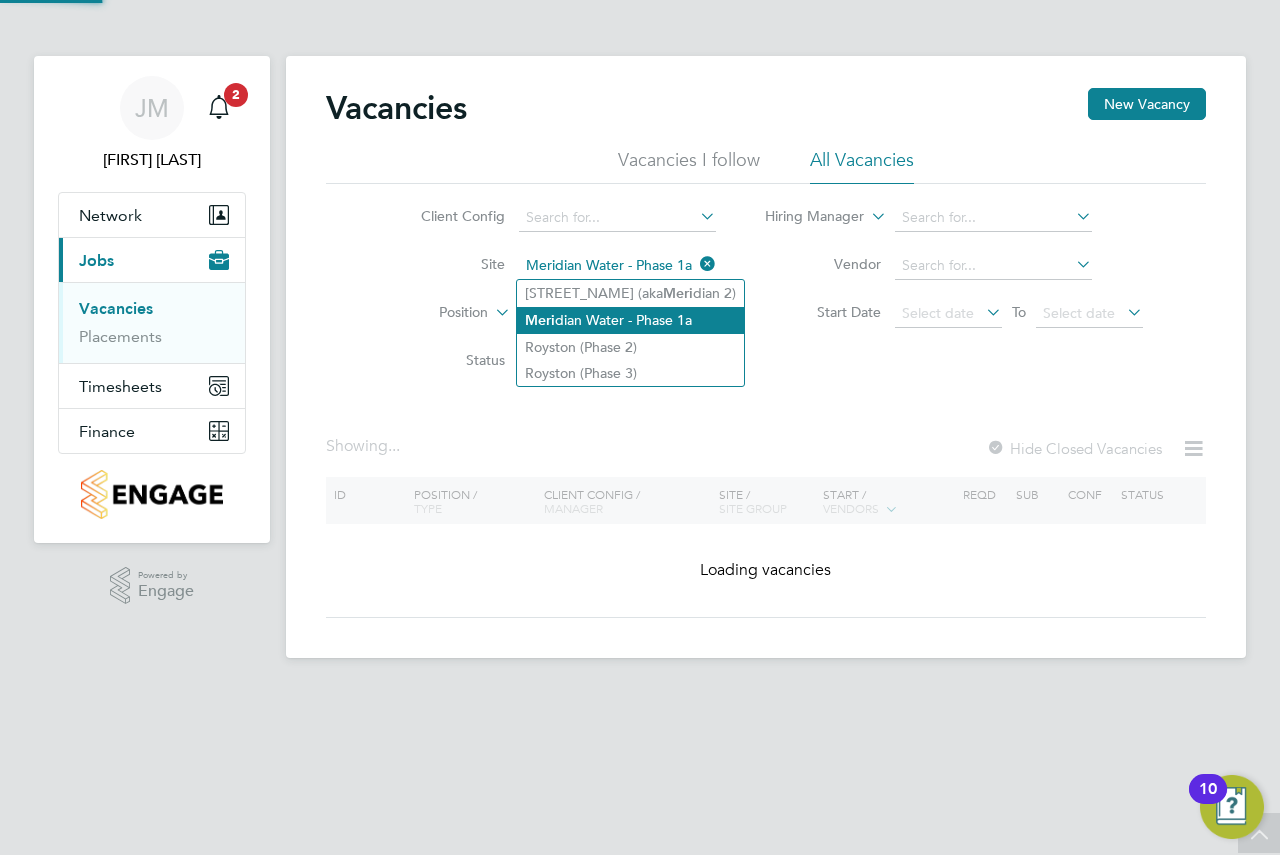 scroll, scrollTop: 0, scrollLeft: 0, axis: both 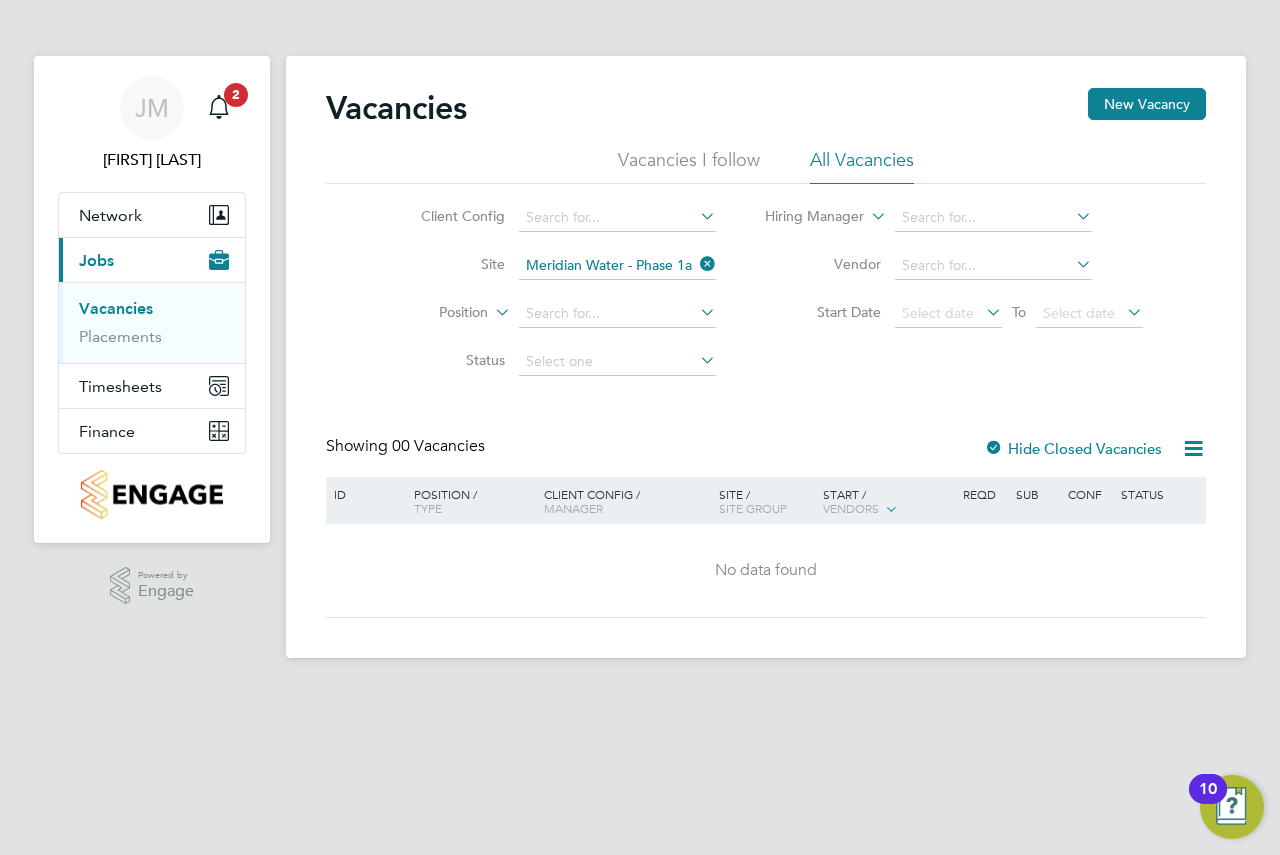 click on "Hide Closed Vacancies" 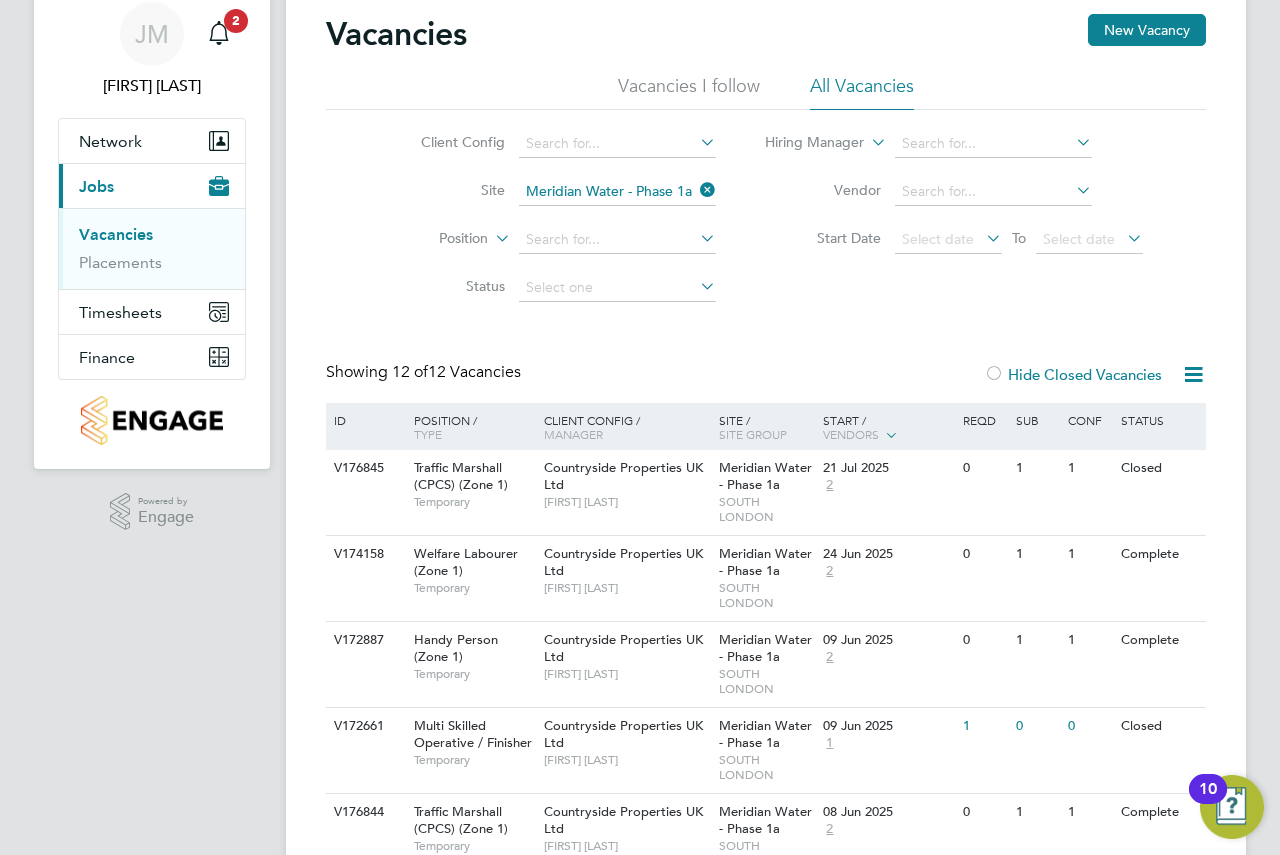 scroll, scrollTop: 0, scrollLeft: 0, axis: both 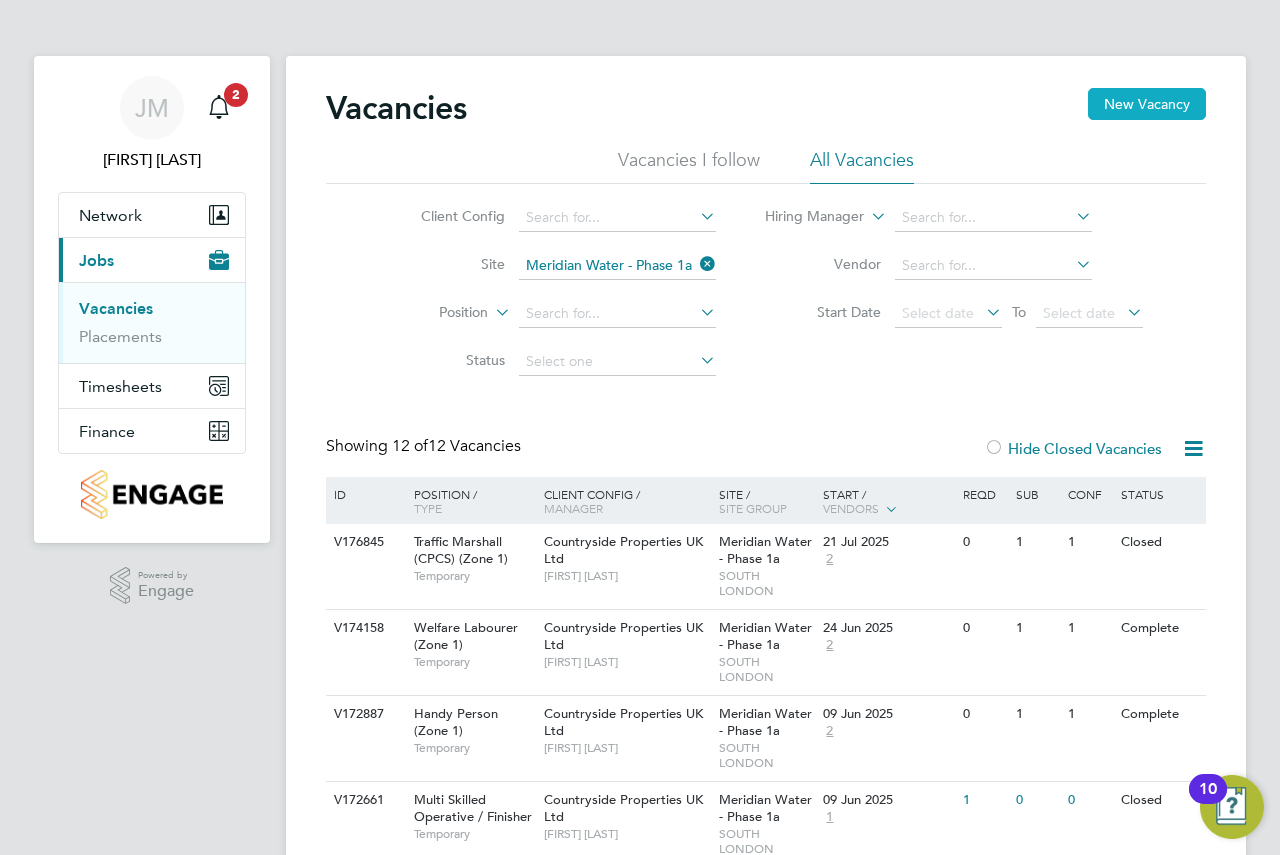 click on "New Vacancy" 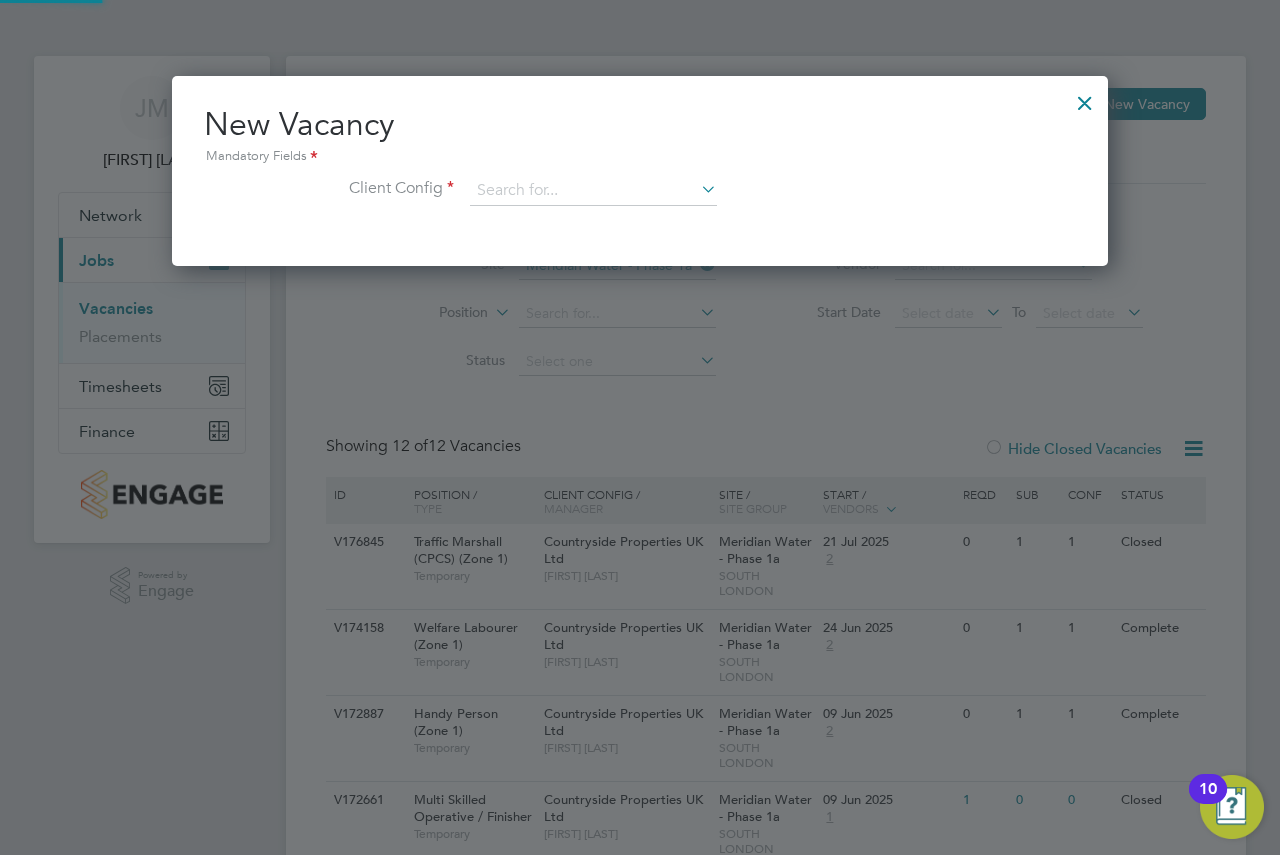scroll, scrollTop: 10, scrollLeft: 10, axis: both 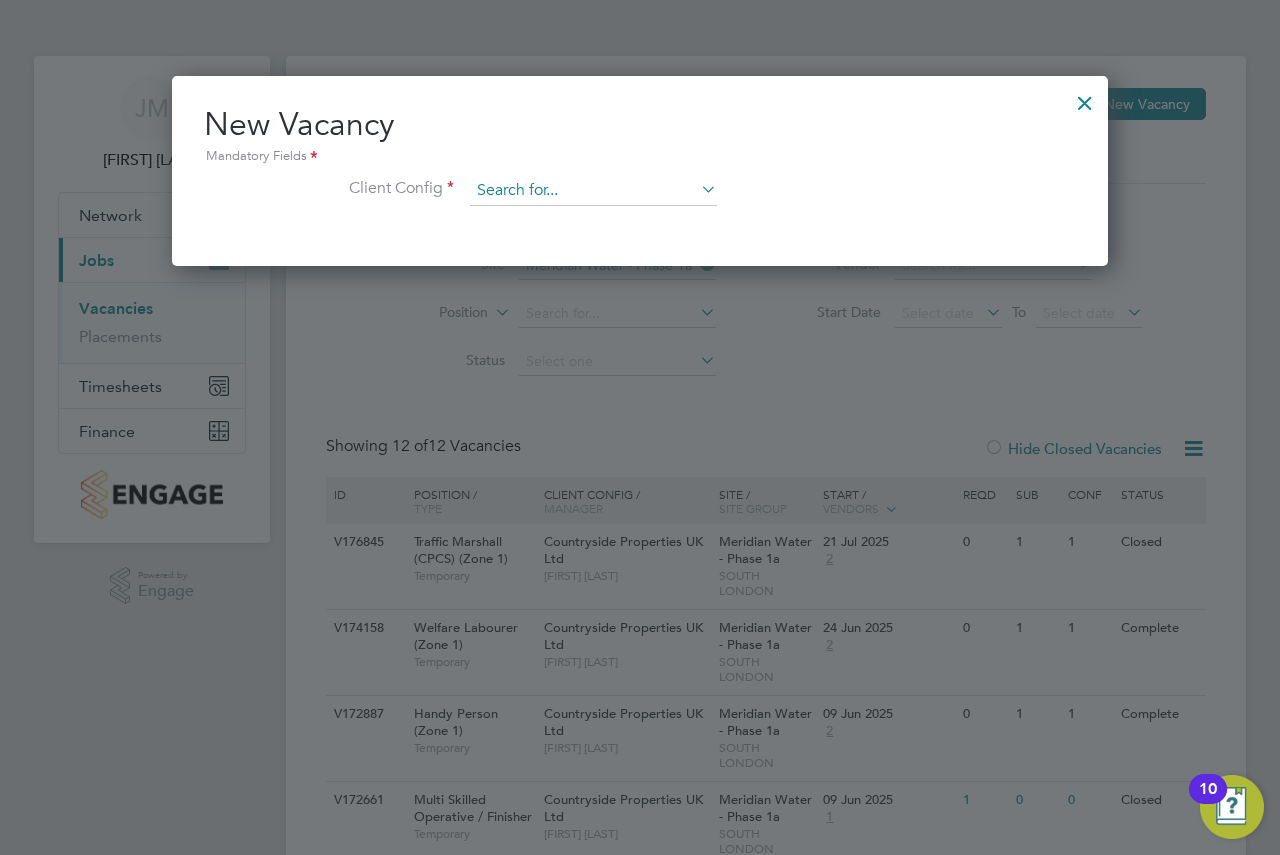 click at bounding box center (593, 191) 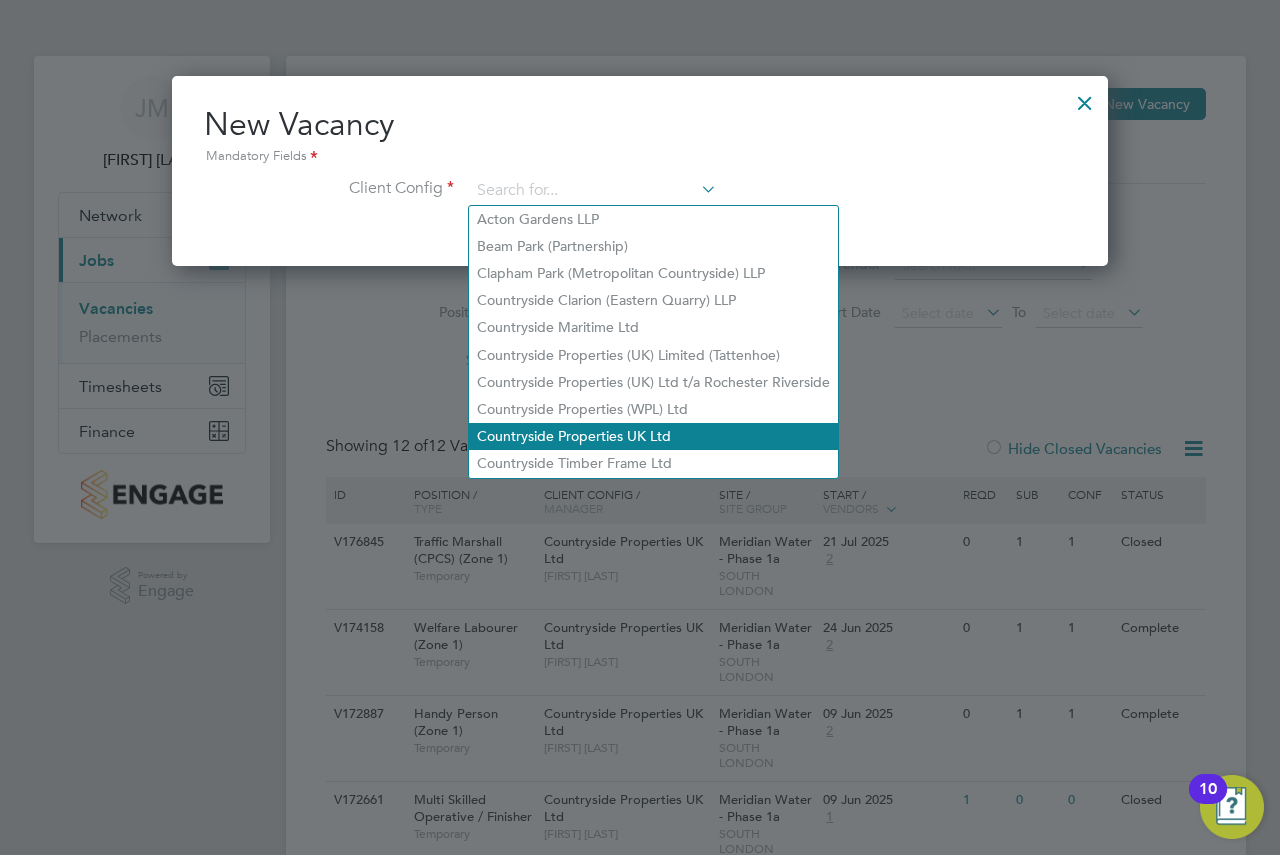 click on "Countryside Properties UK Ltd" 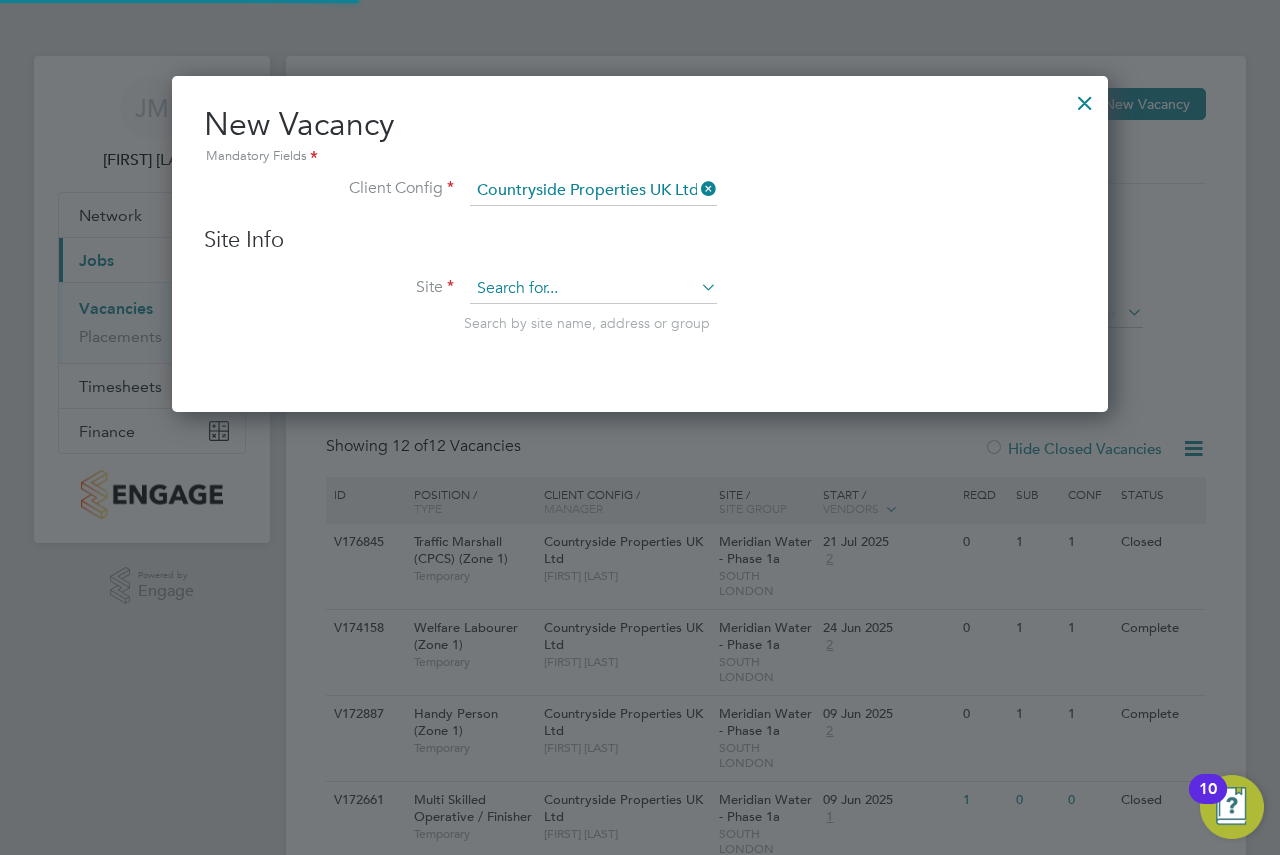 scroll, scrollTop: 10, scrollLeft: 10, axis: both 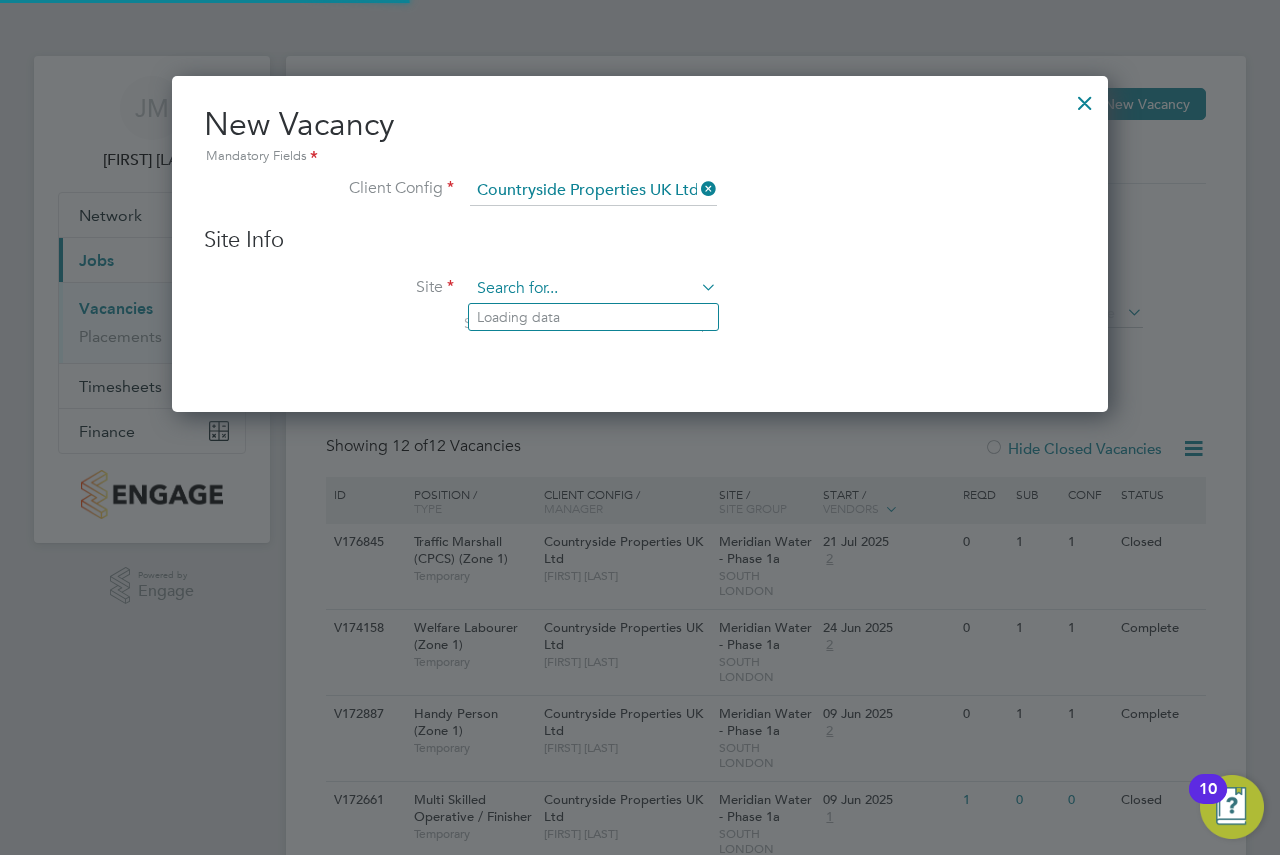 click at bounding box center [593, 289] 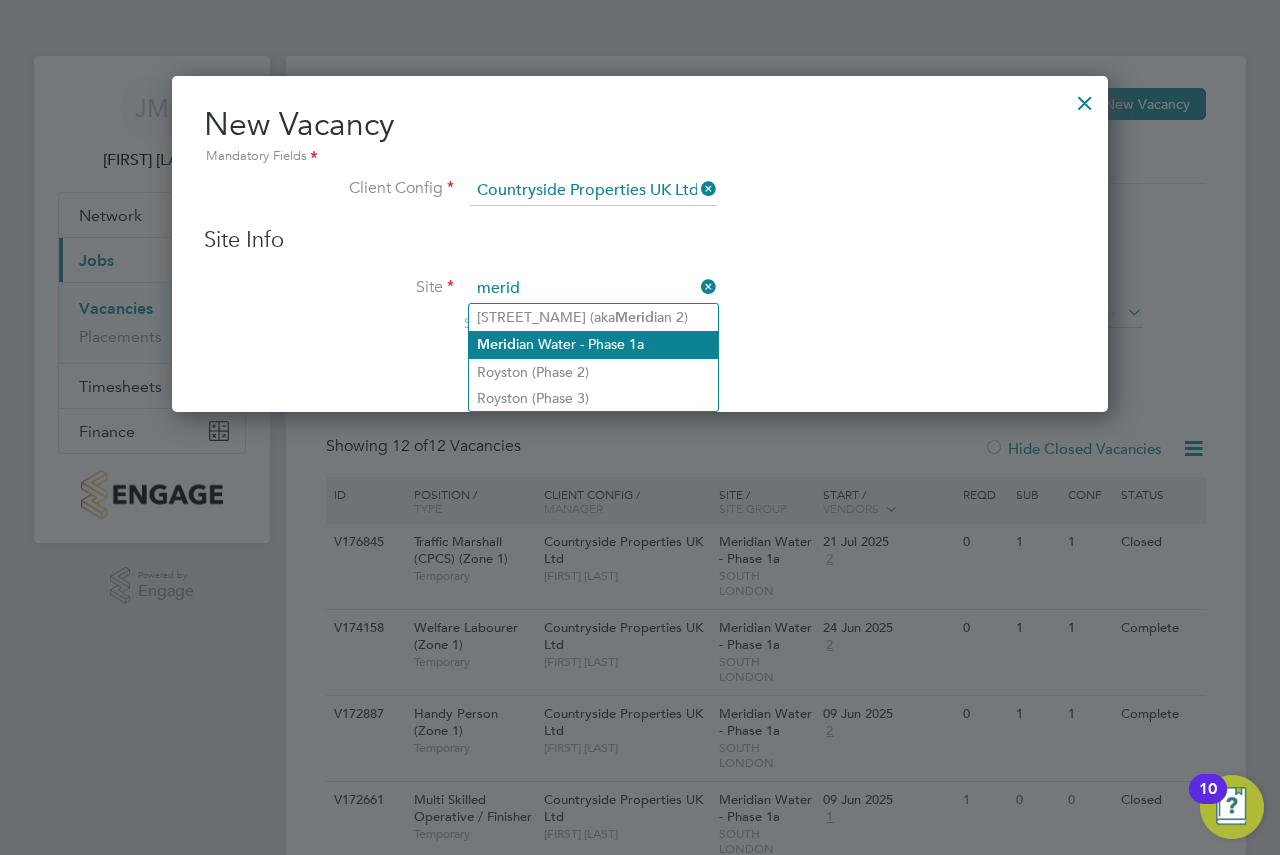 click on "Merid ian Water - Phase 1a" 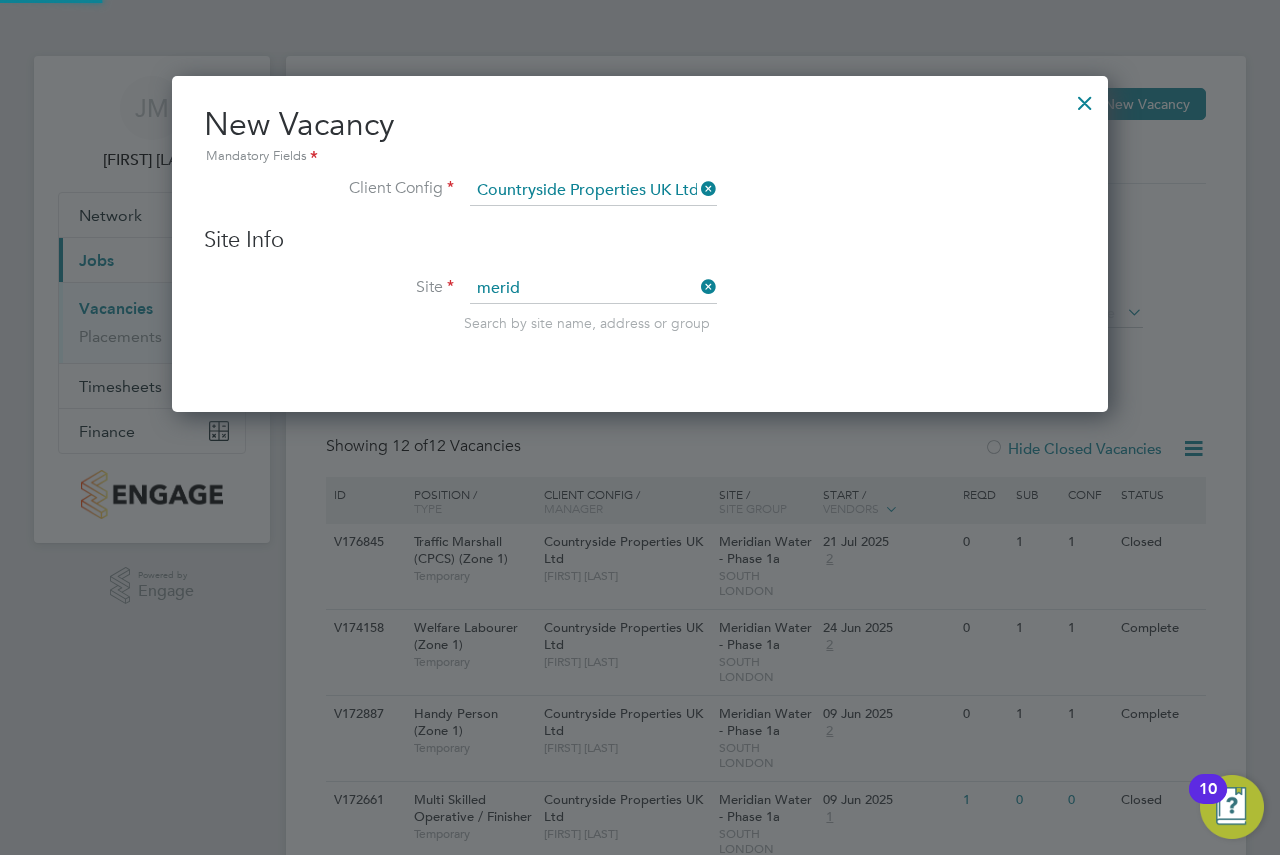 type on "Meridian Water - Phase 1a" 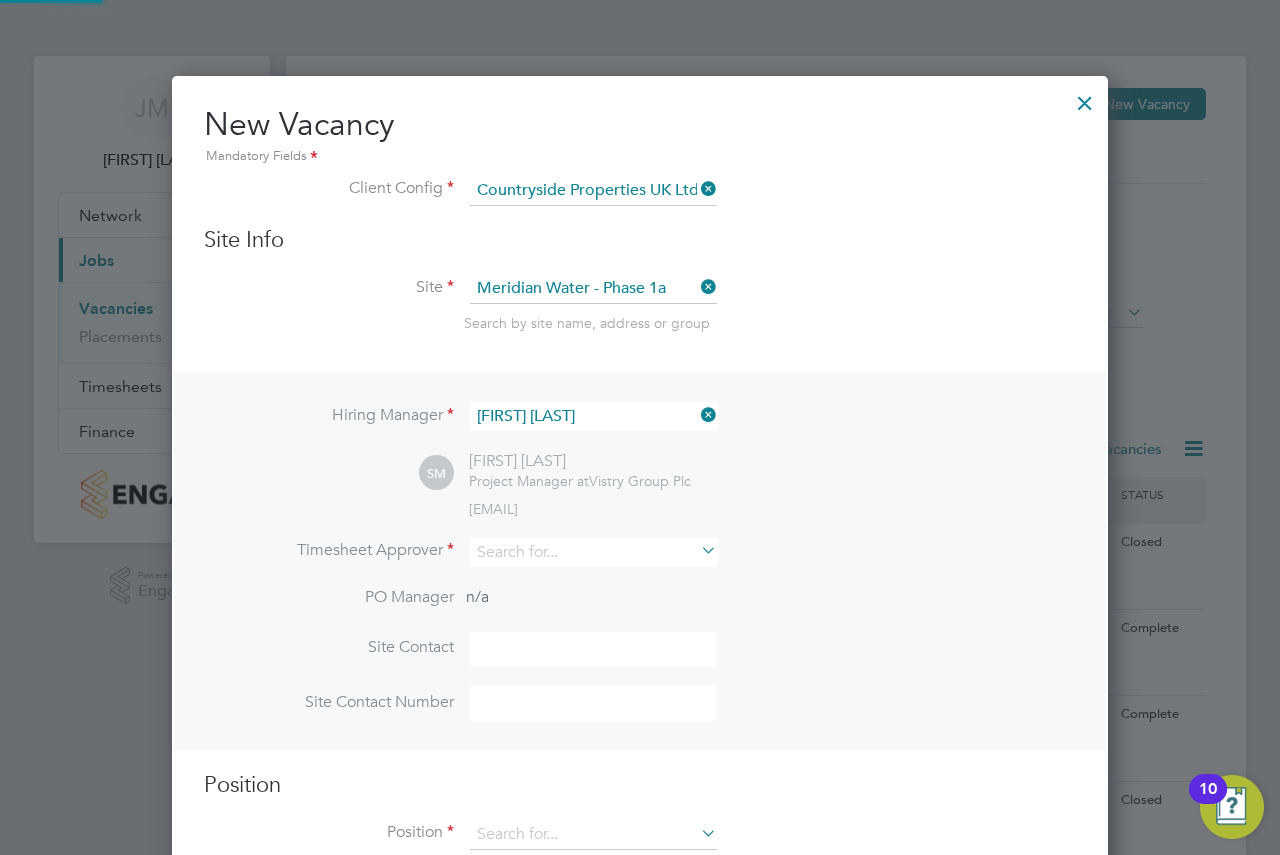 scroll, scrollTop: 10, scrollLeft: 10, axis: both 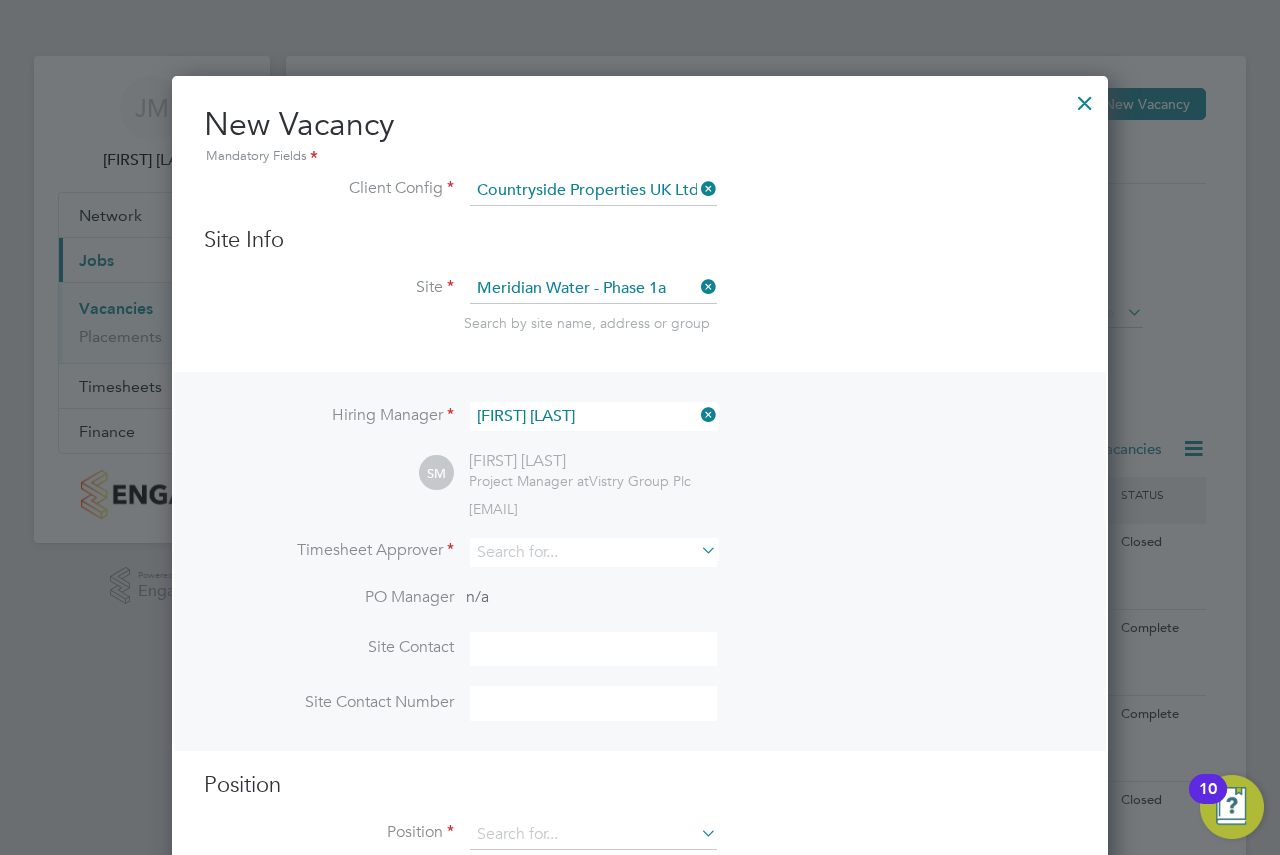 click on "Timesheet Approver" at bounding box center [640, 562] 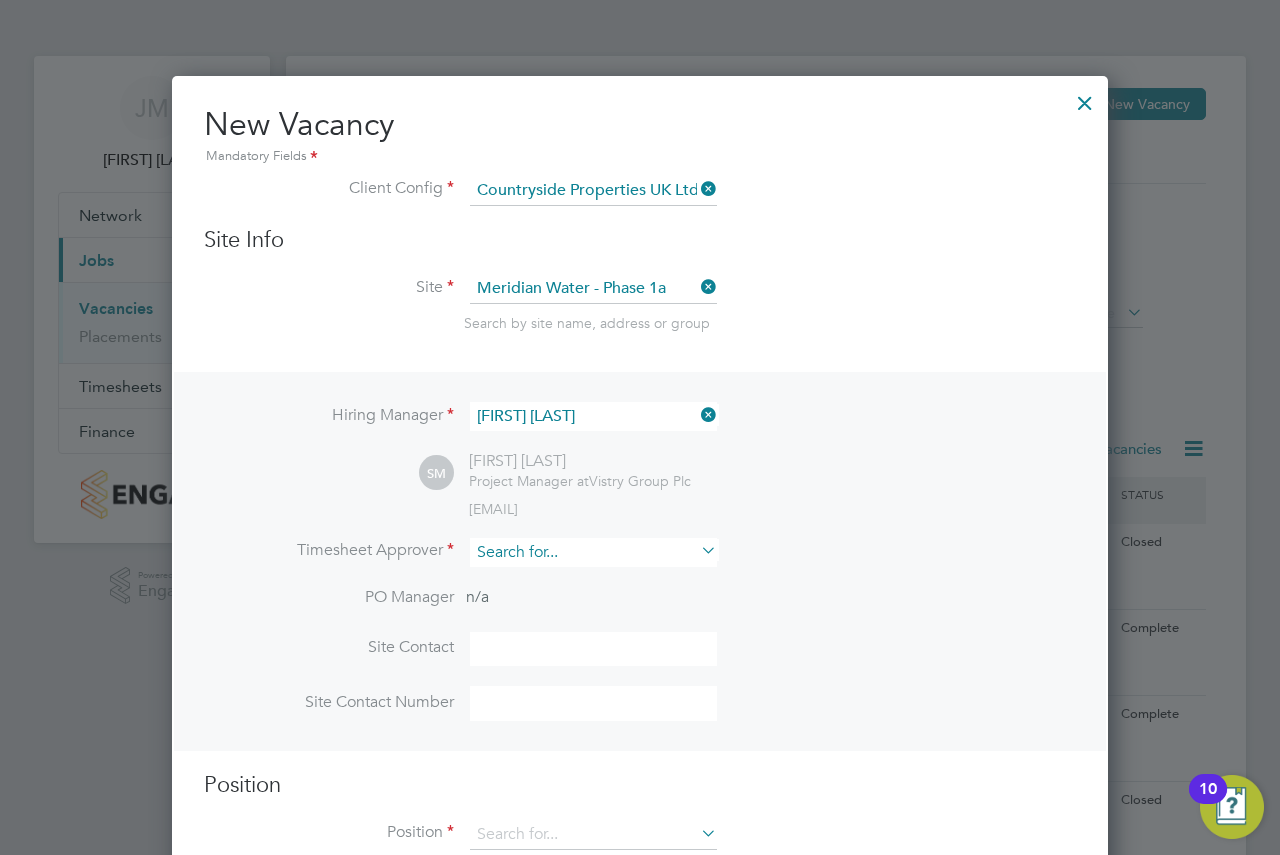 click at bounding box center [593, 552] 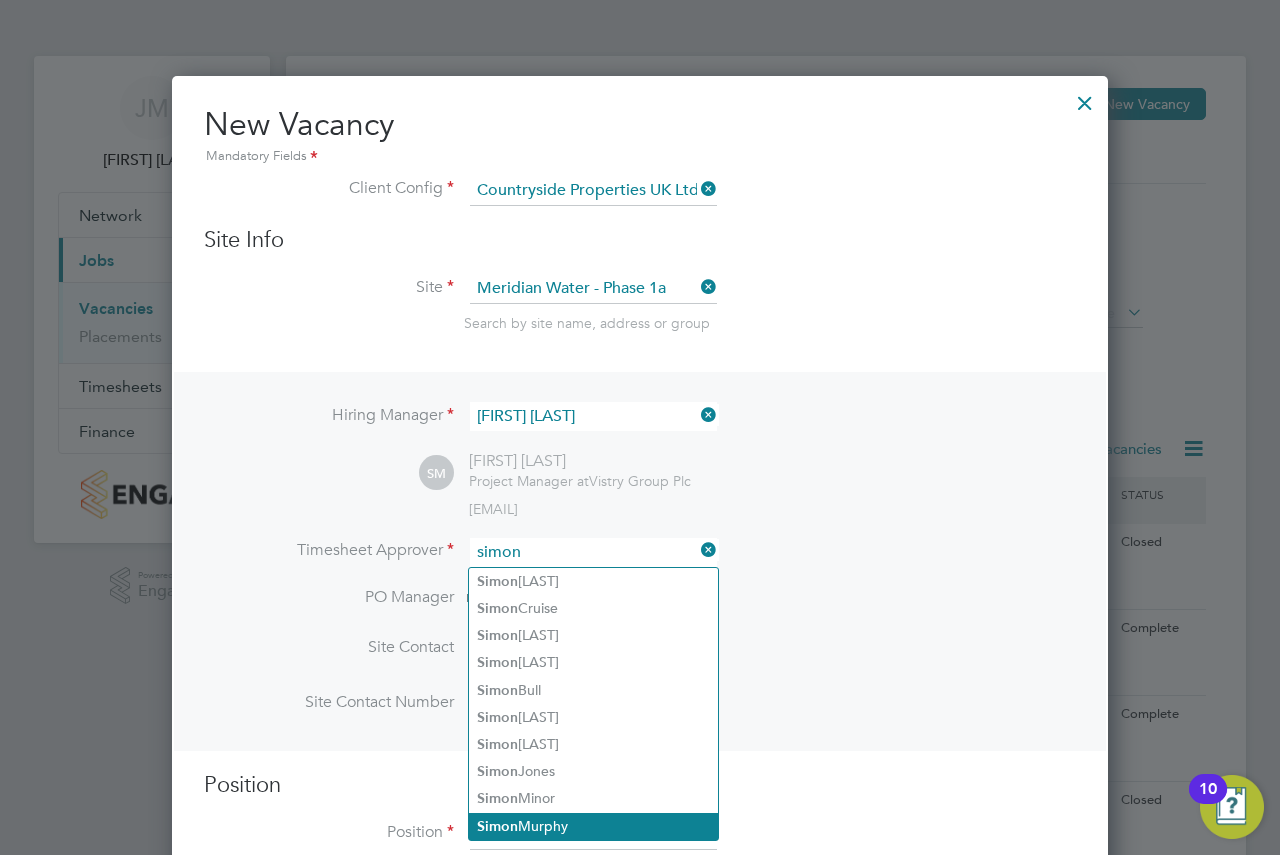 click on "[FIRST]  [LAST]" 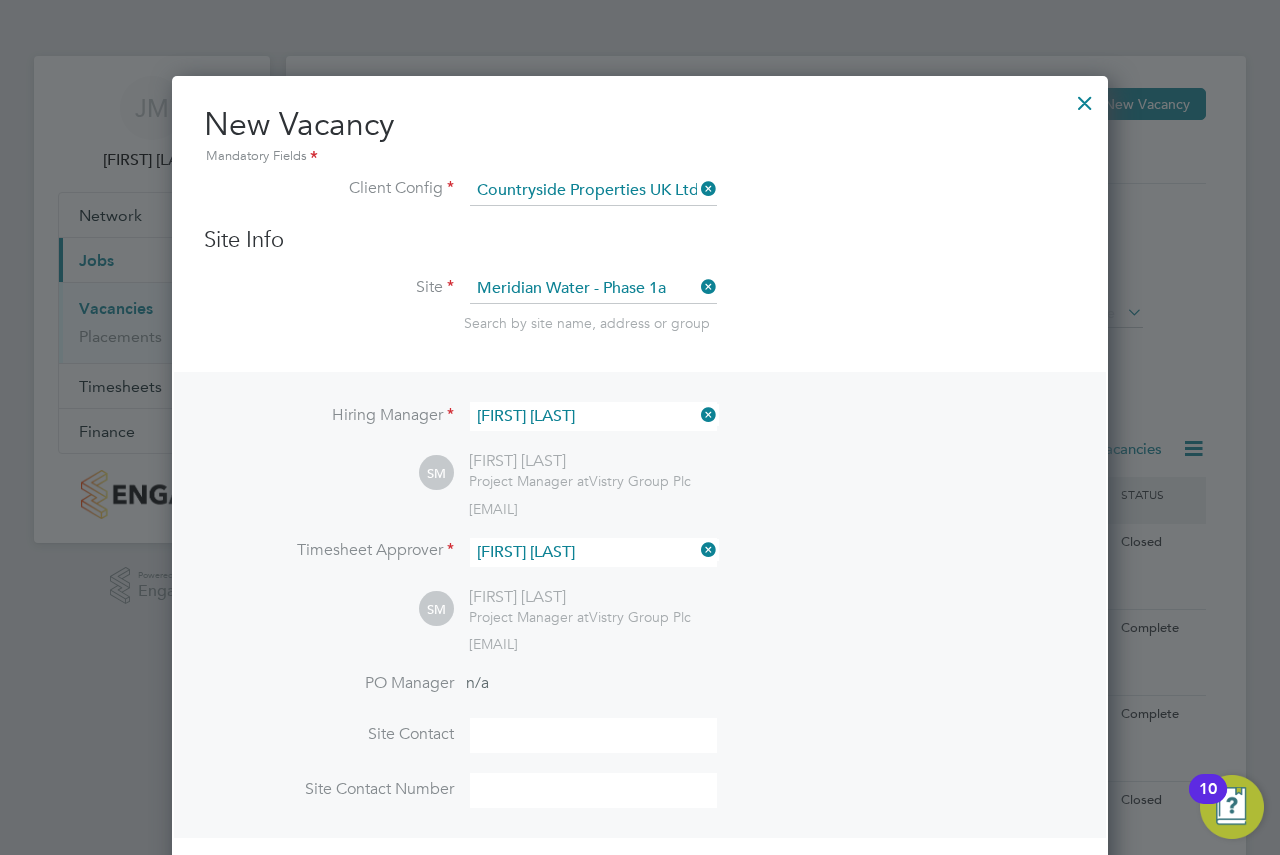 scroll, scrollTop: 10, scrollLeft: 10, axis: both 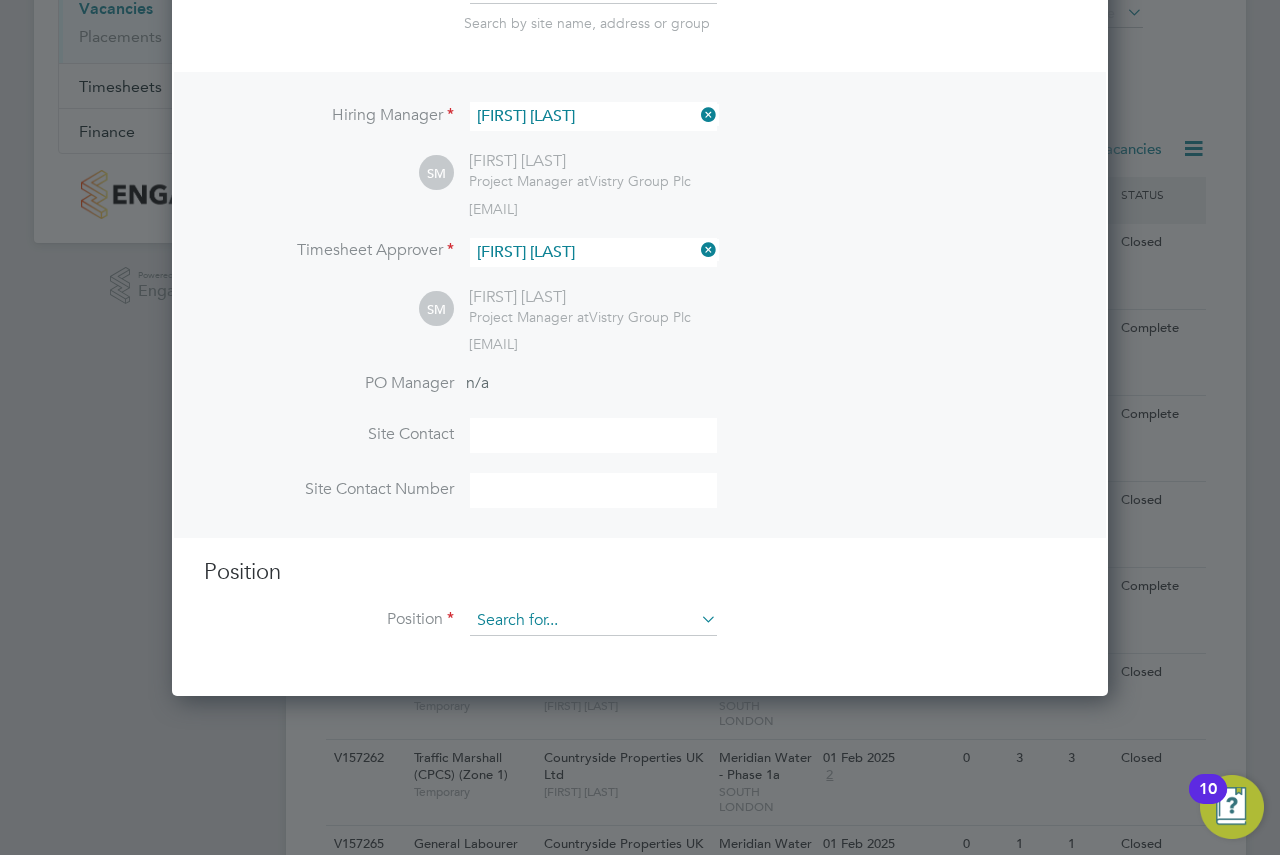 click at bounding box center (593, 621) 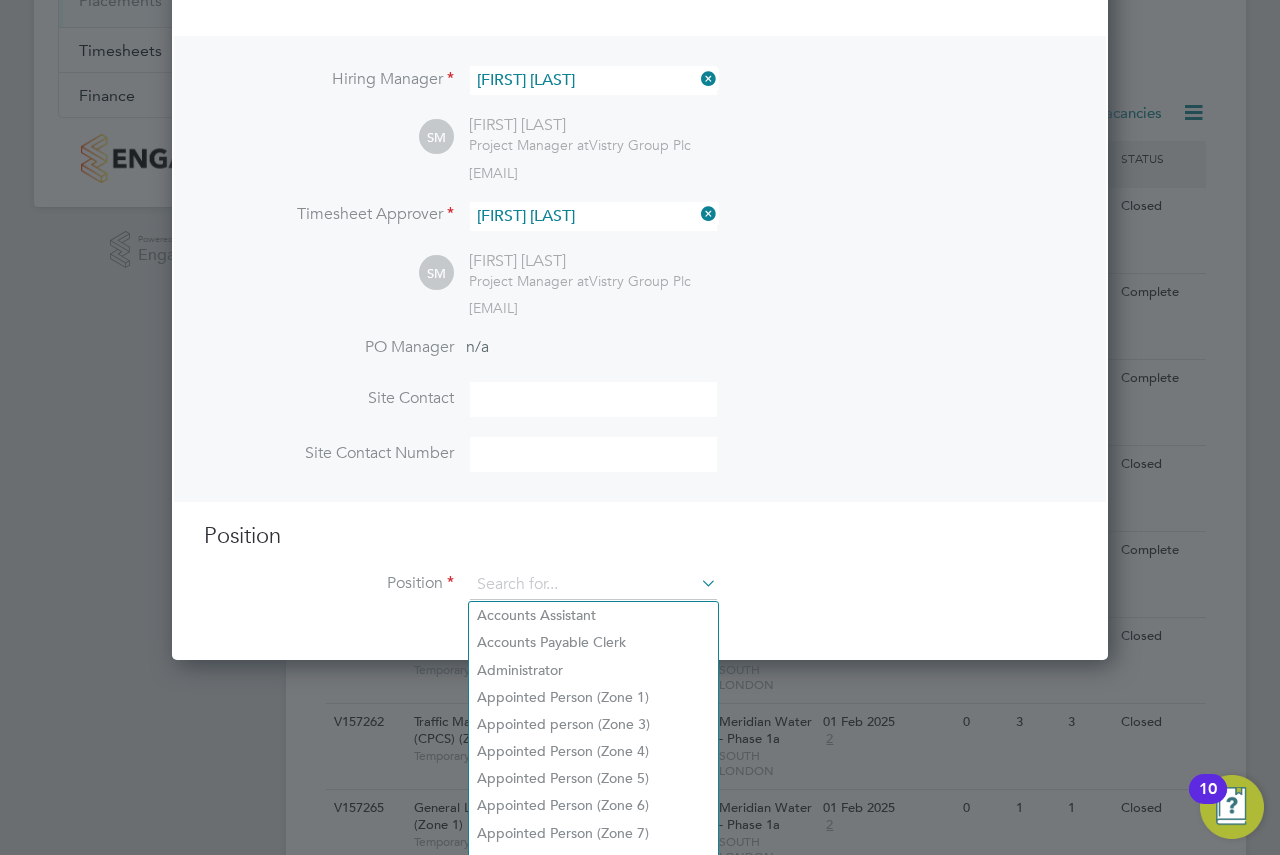 scroll, scrollTop: 400, scrollLeft: 0, axis: vertical 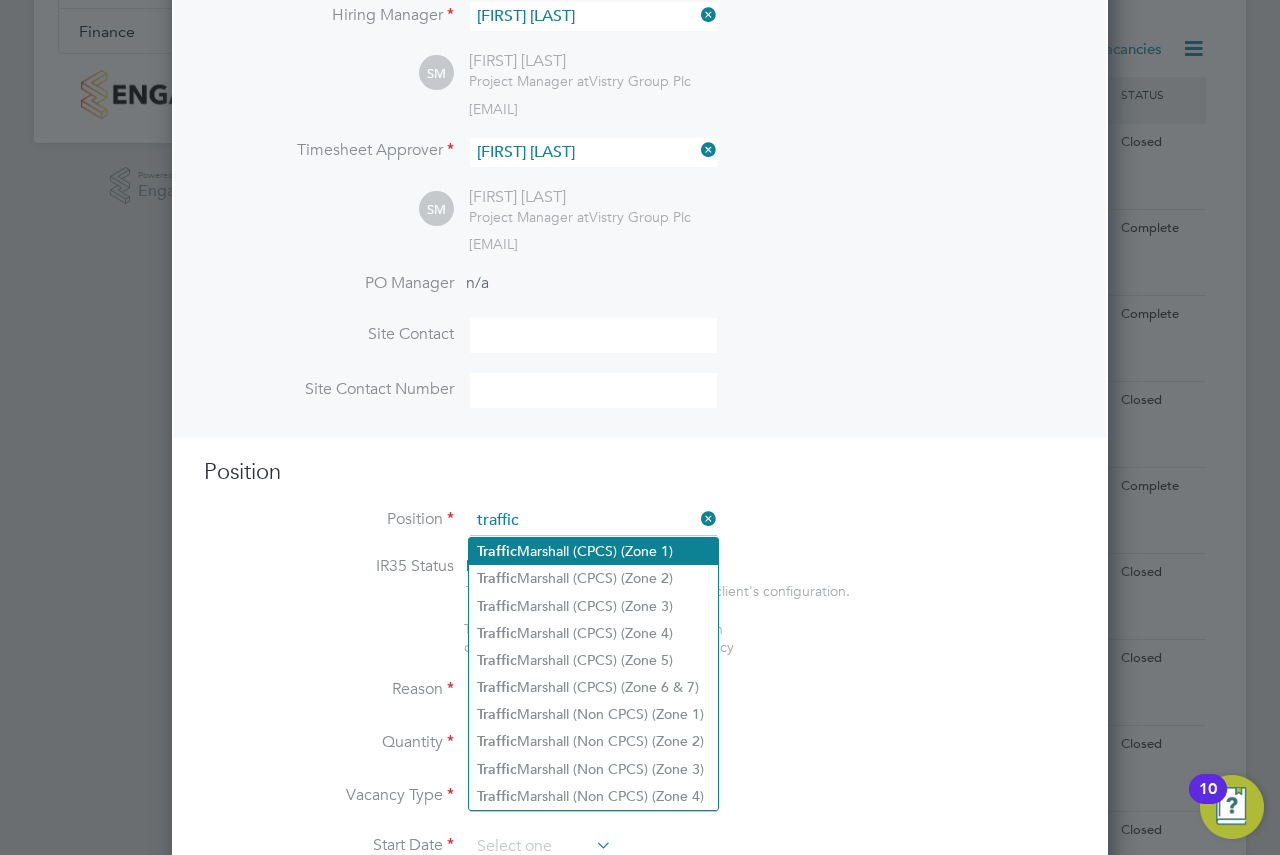 click on "Traffic  Marshall (CPCS) (Zone 1)" 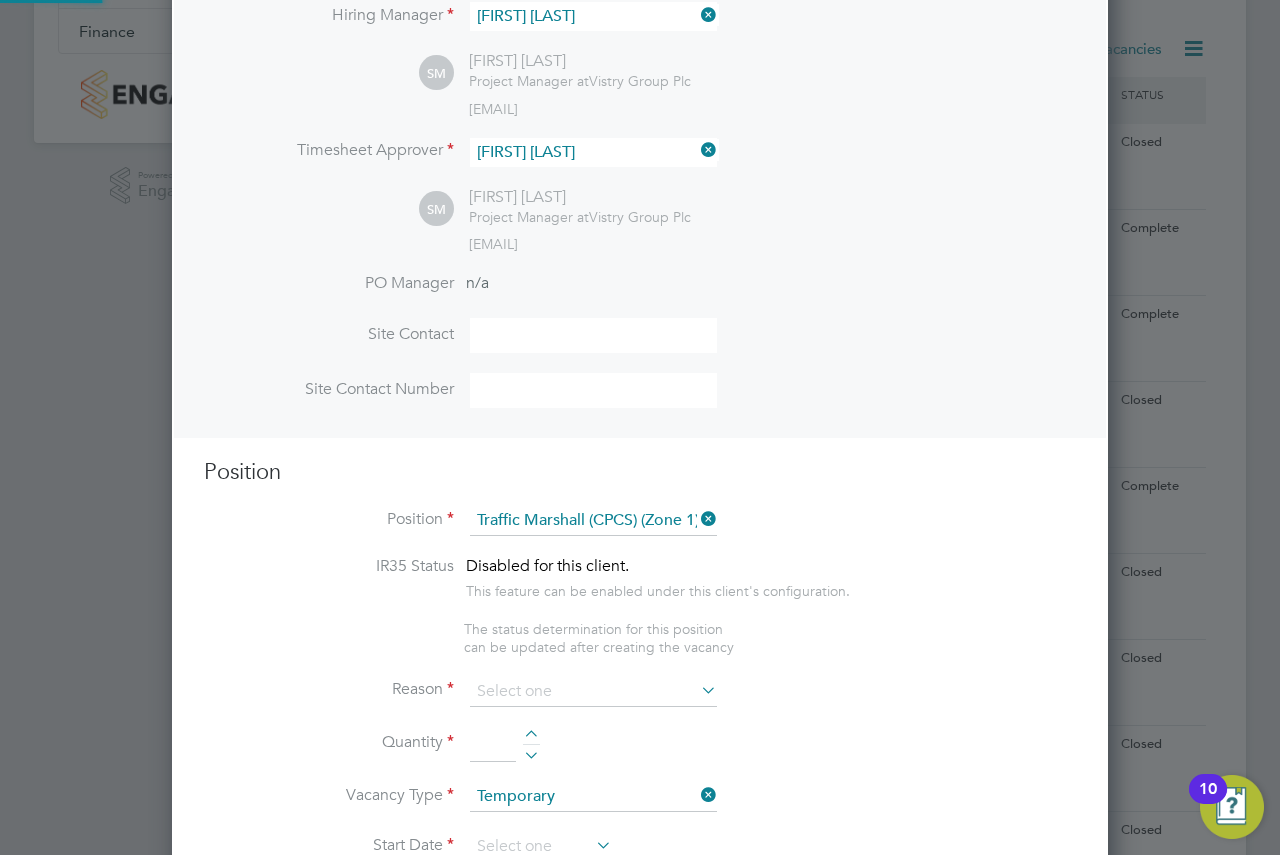 type on "-	Working under the supervision and management of the Project Manager, Site Manager and Assistant Site Manager.
-	Ensuring contractors are parking as per the site safety policy.
-	Controlling flow of traffic when deliveries enter the site.
-	Securing barrier protection around the site and making sure hoarding & fencing is secure." 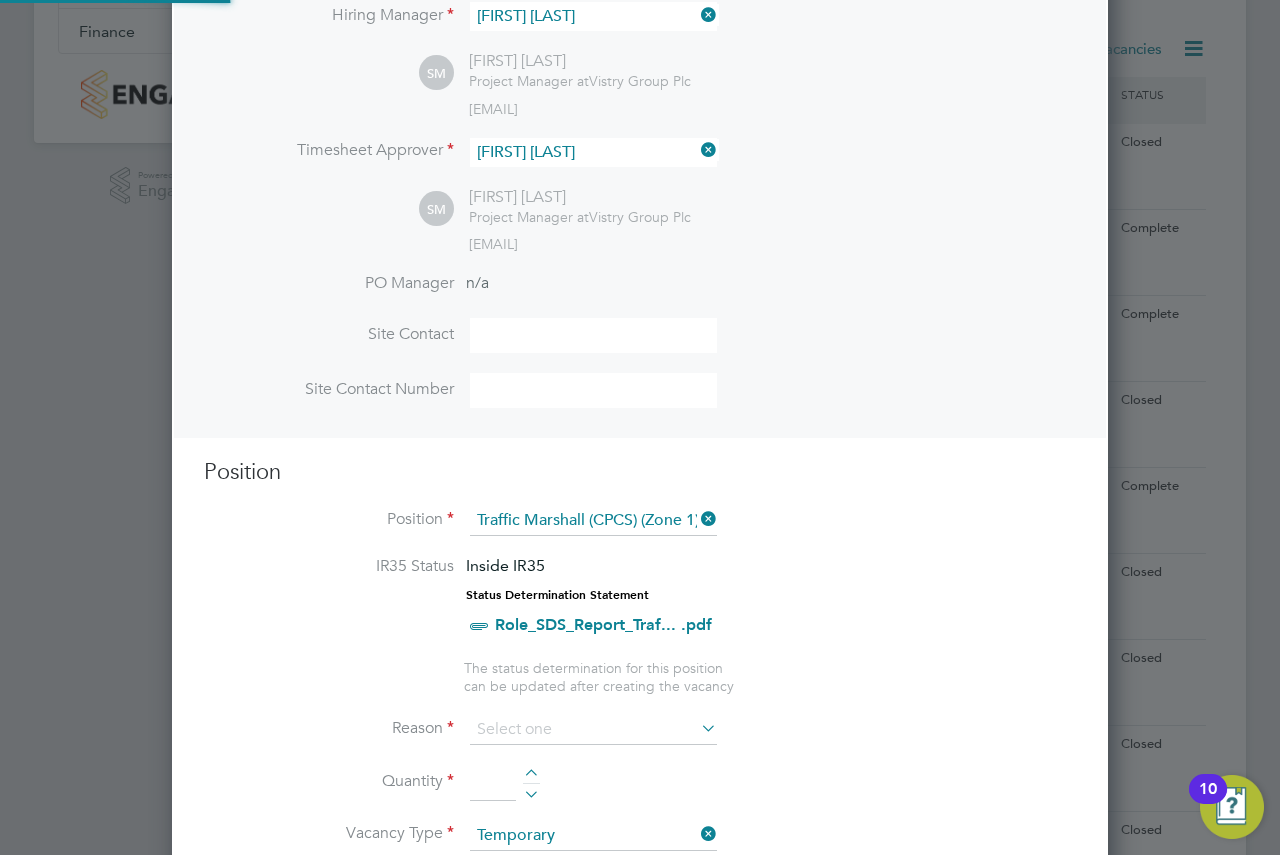 scroll, scrollTop: 10, scrollLeft: 10, axis: both 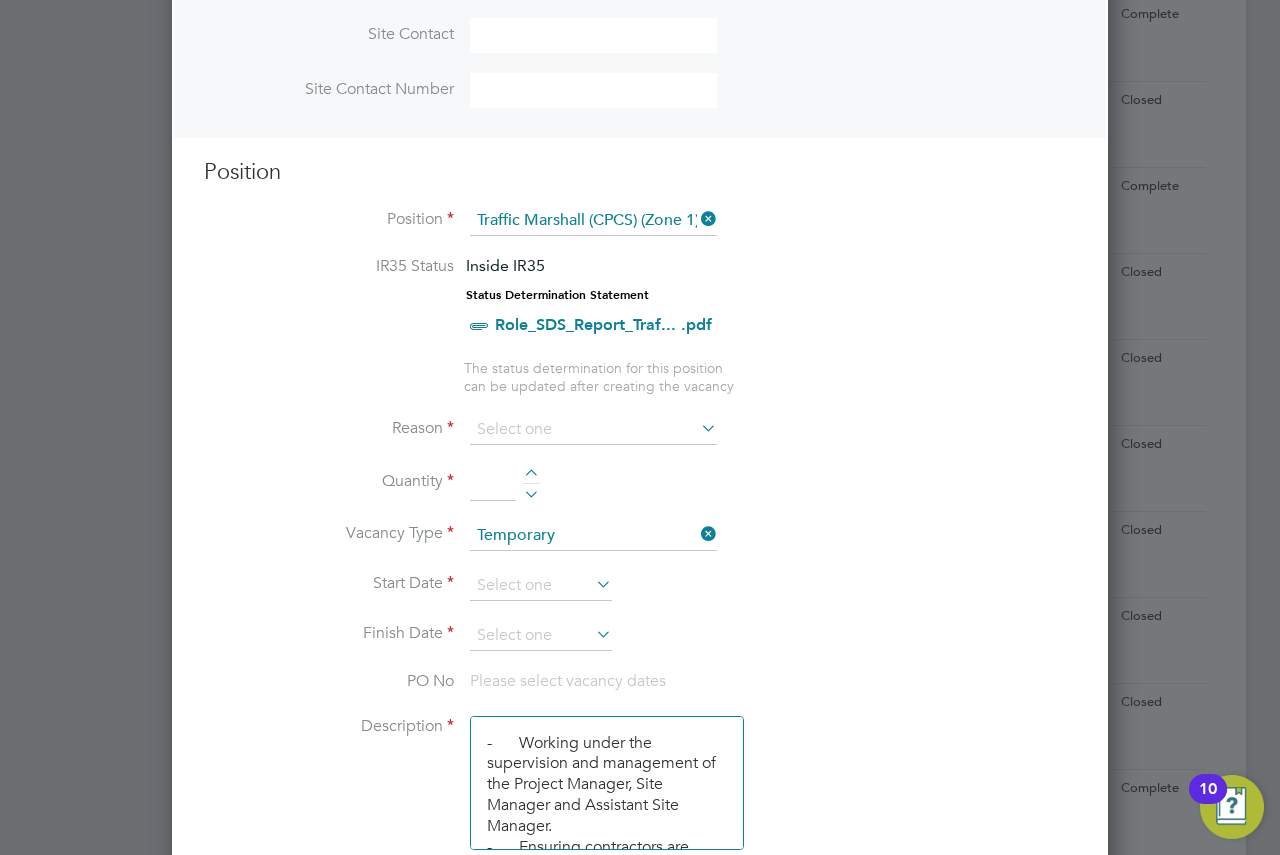 click on "Reason" at bounding box center [640, 440] 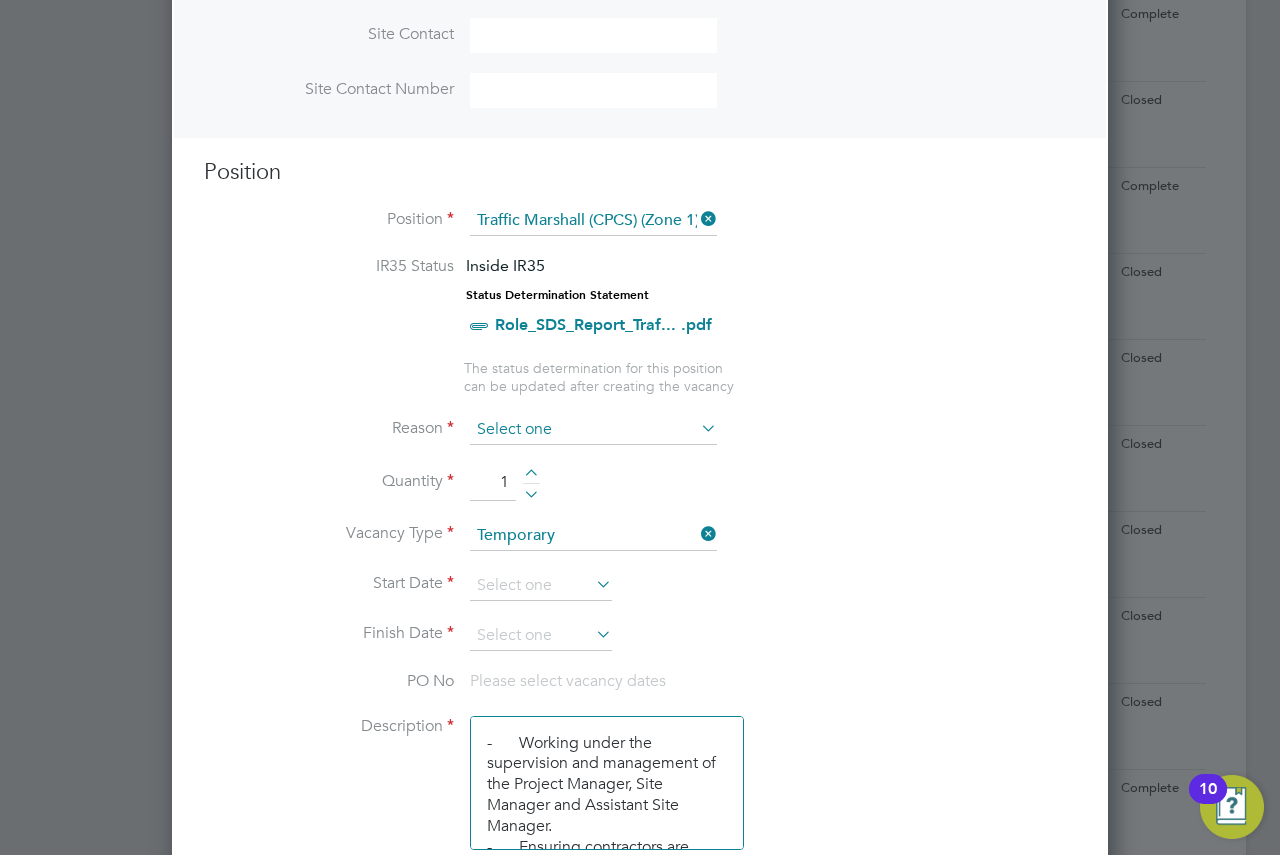 click at bounding box center [593, 430] 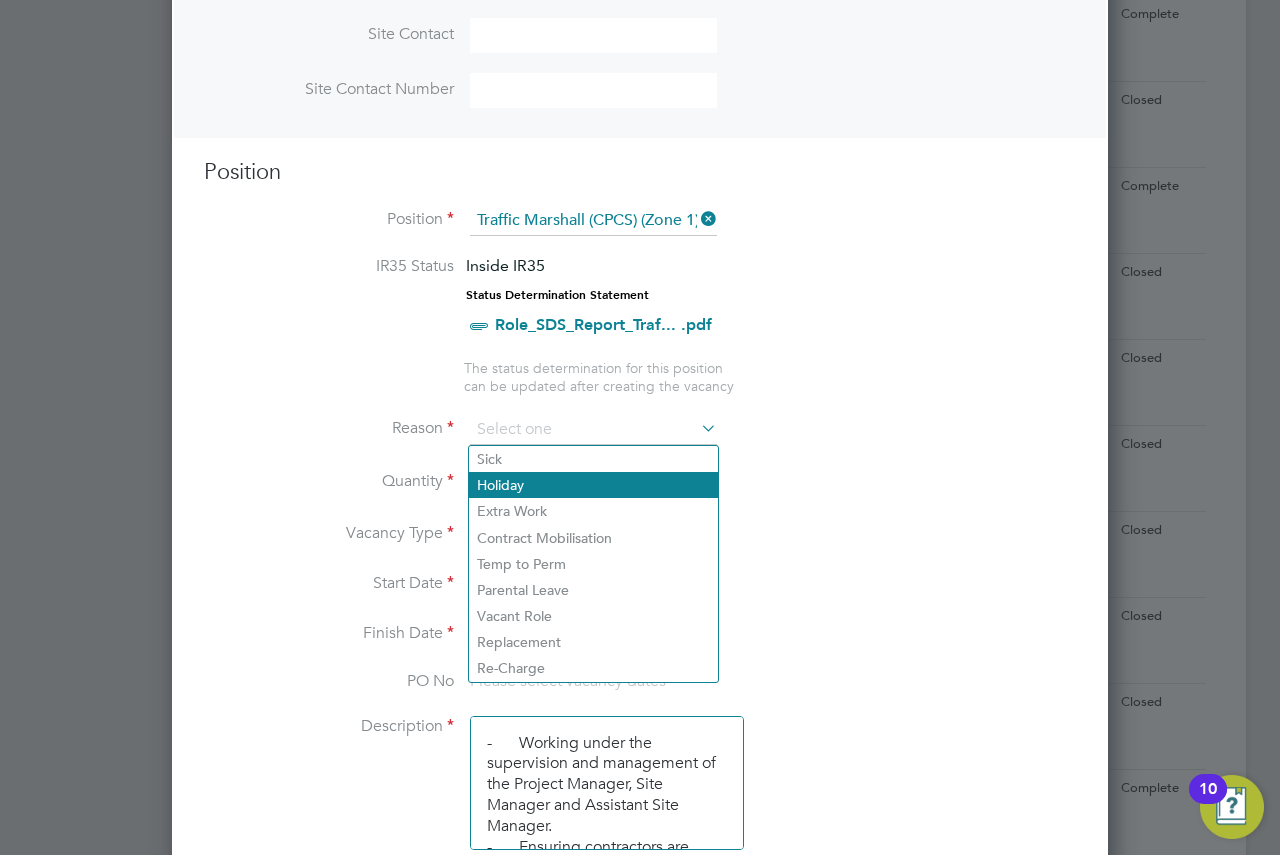 click on "Holiday" 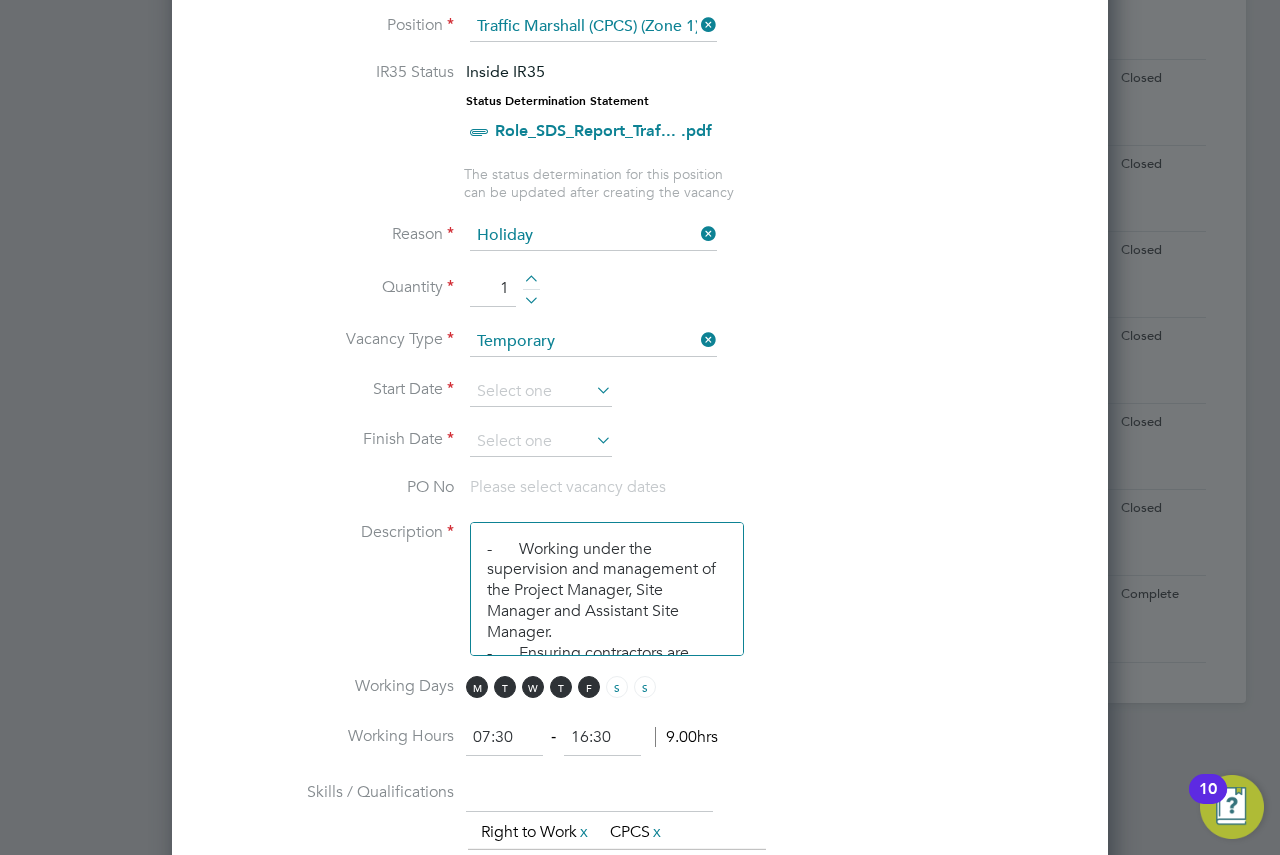 scroll, scrollTop: 900, scrollLeft: 0, axis: vertical 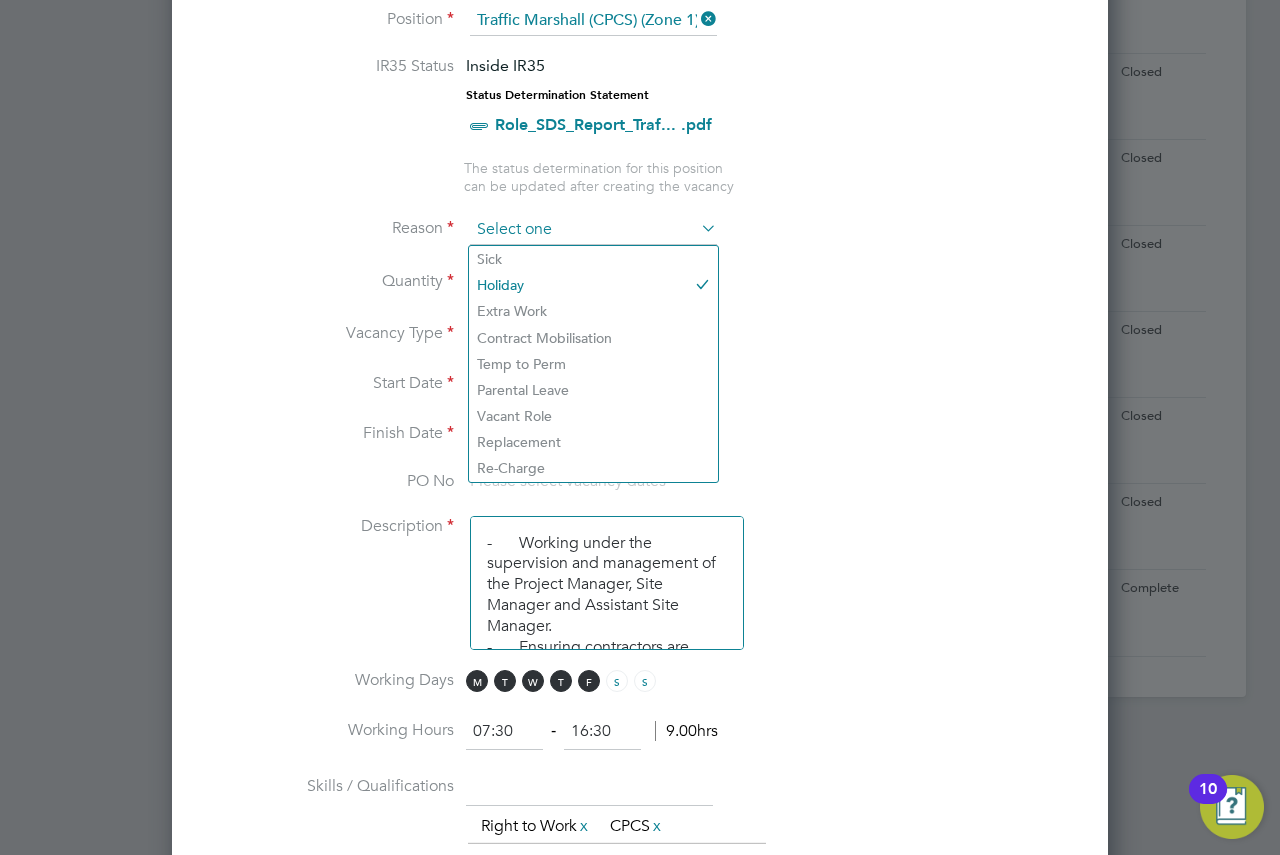 click at bounding box center [593, 230] 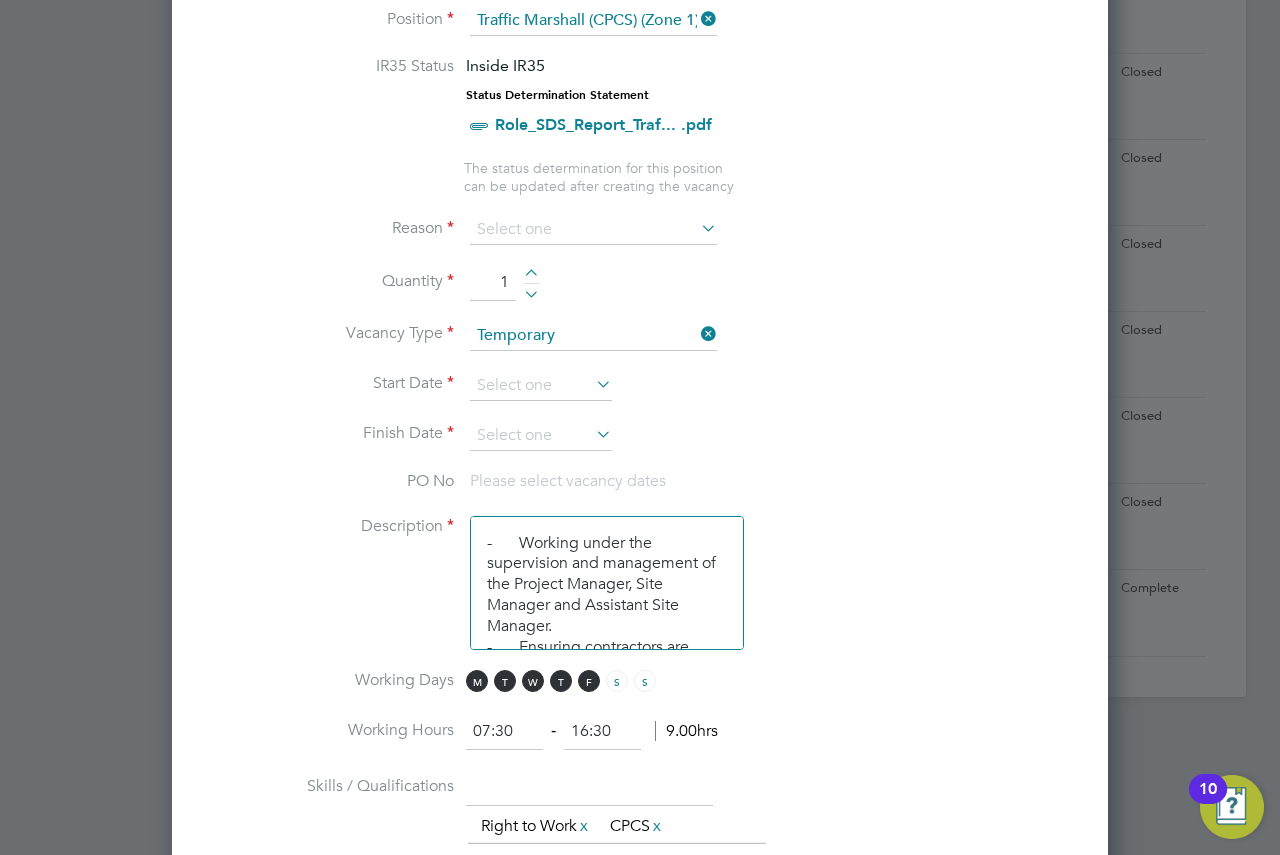 click on "Holiday" 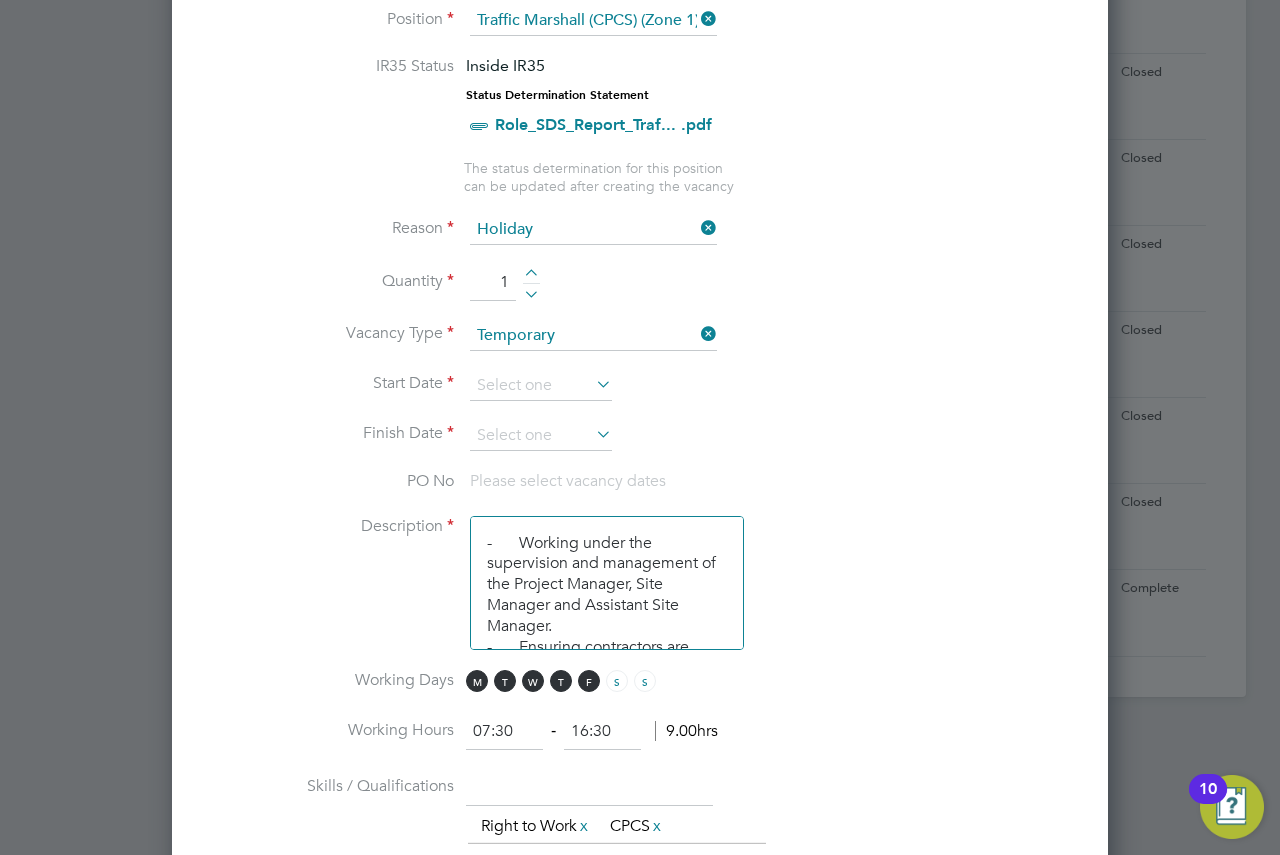 click on "Quantity   1" at bounding box center [640, 293] 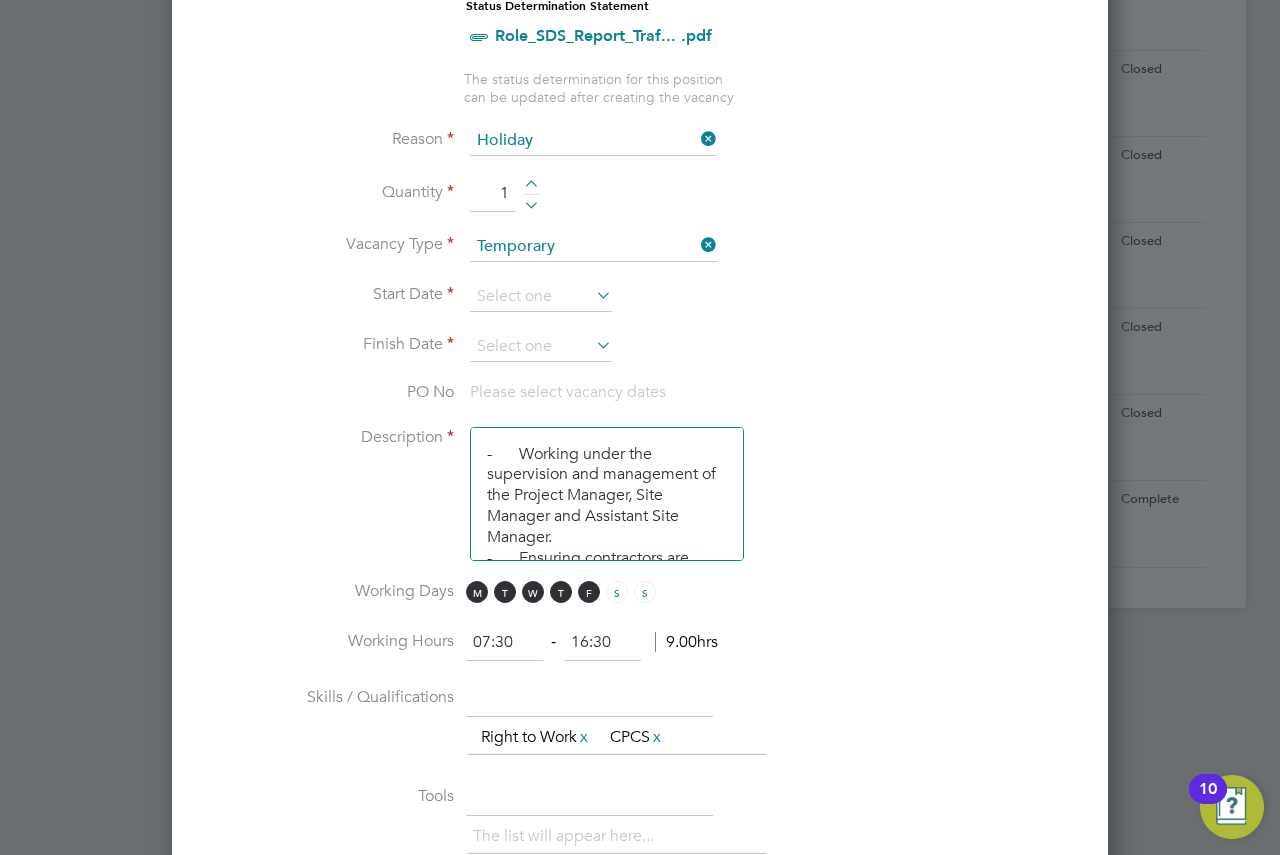 scroll, scrollTop: 1100, scrollLeft: 0, axis: vertical 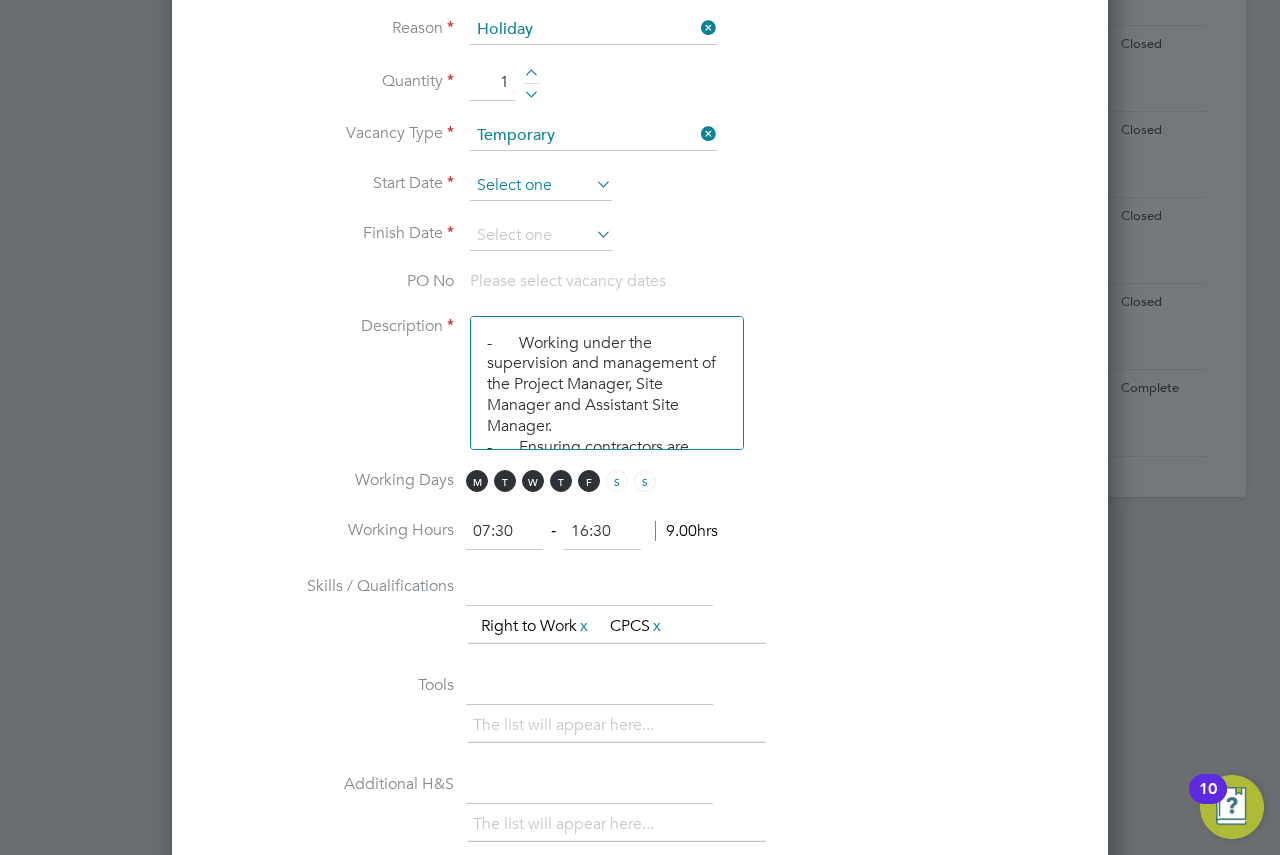 click at bounding box center [541, 186] 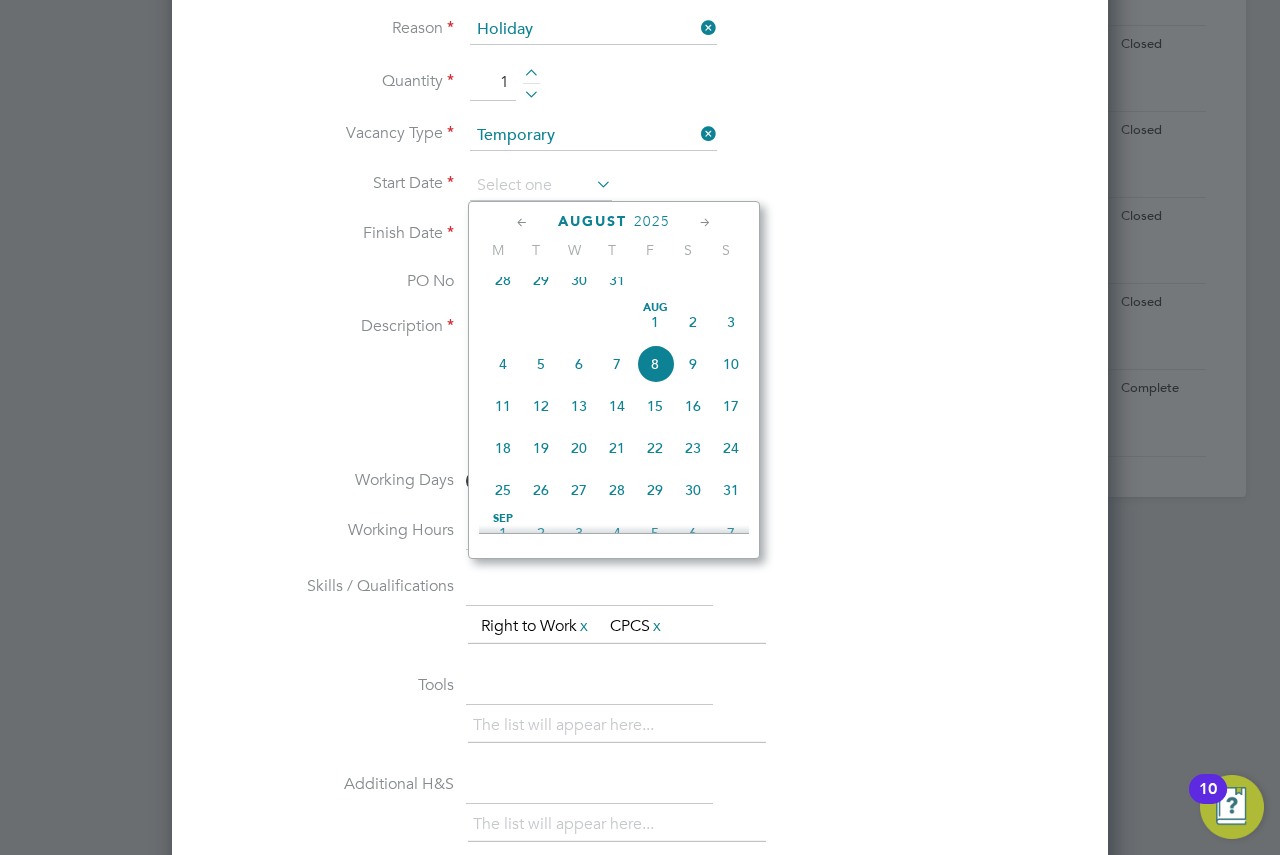 click on "8" 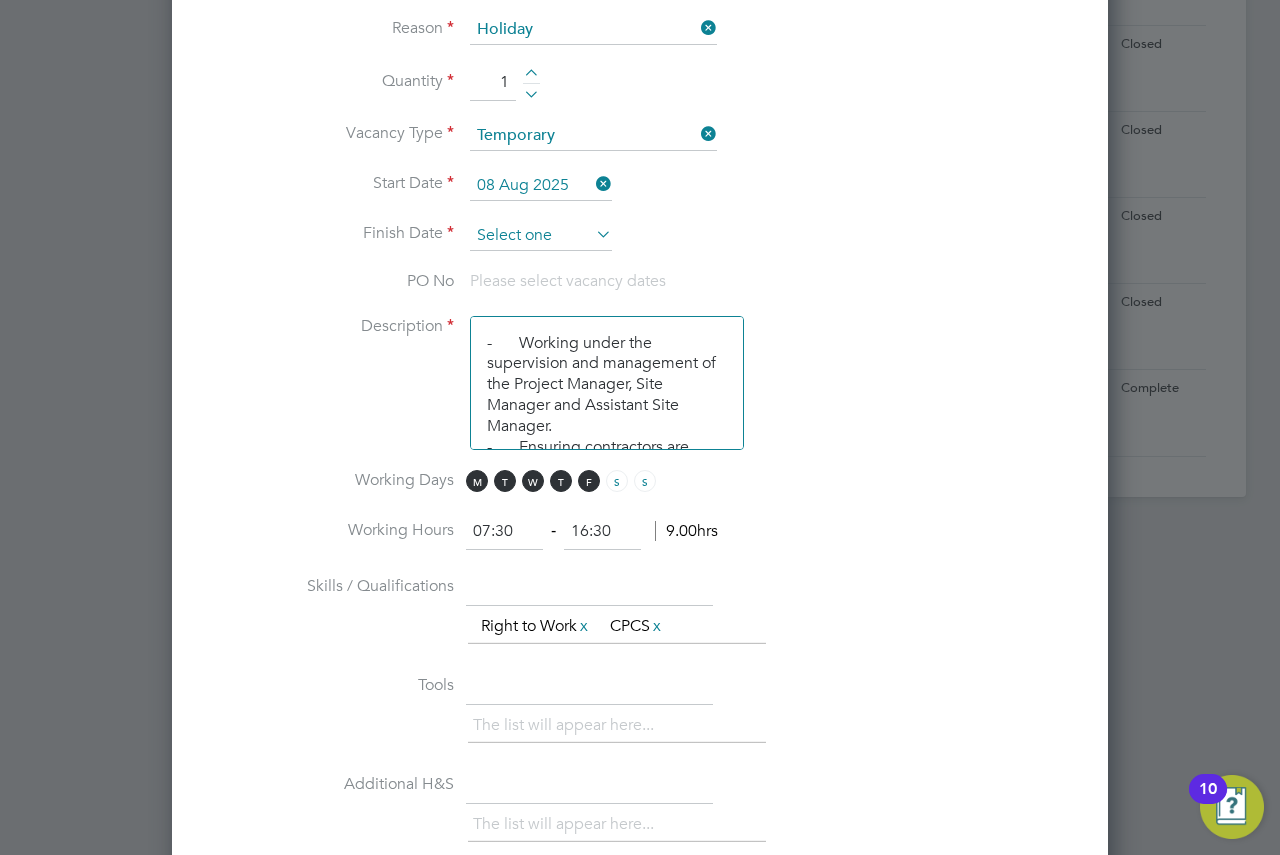 click at bounding box center (541, 236) 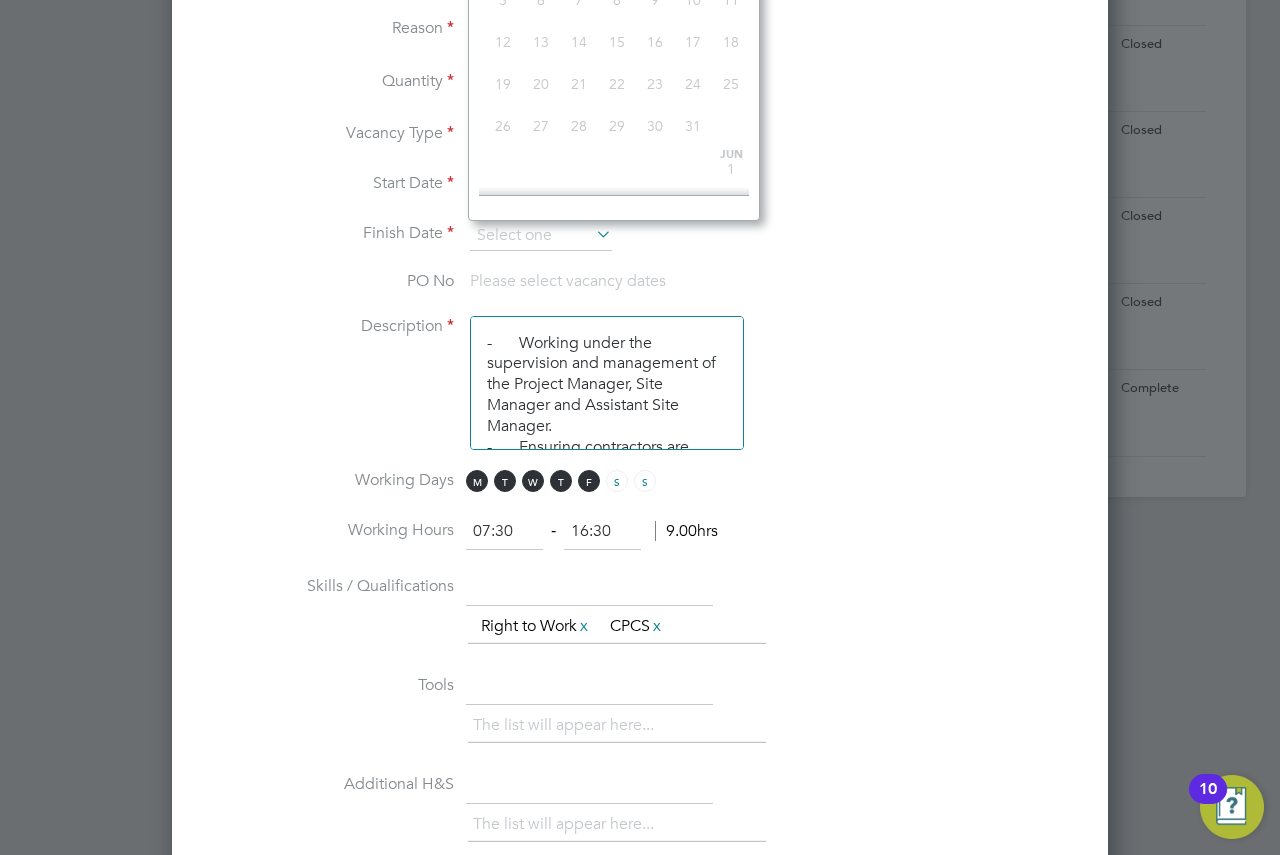 scroll, scrollTop: 649, scrollLeft: 0, axis: vertical 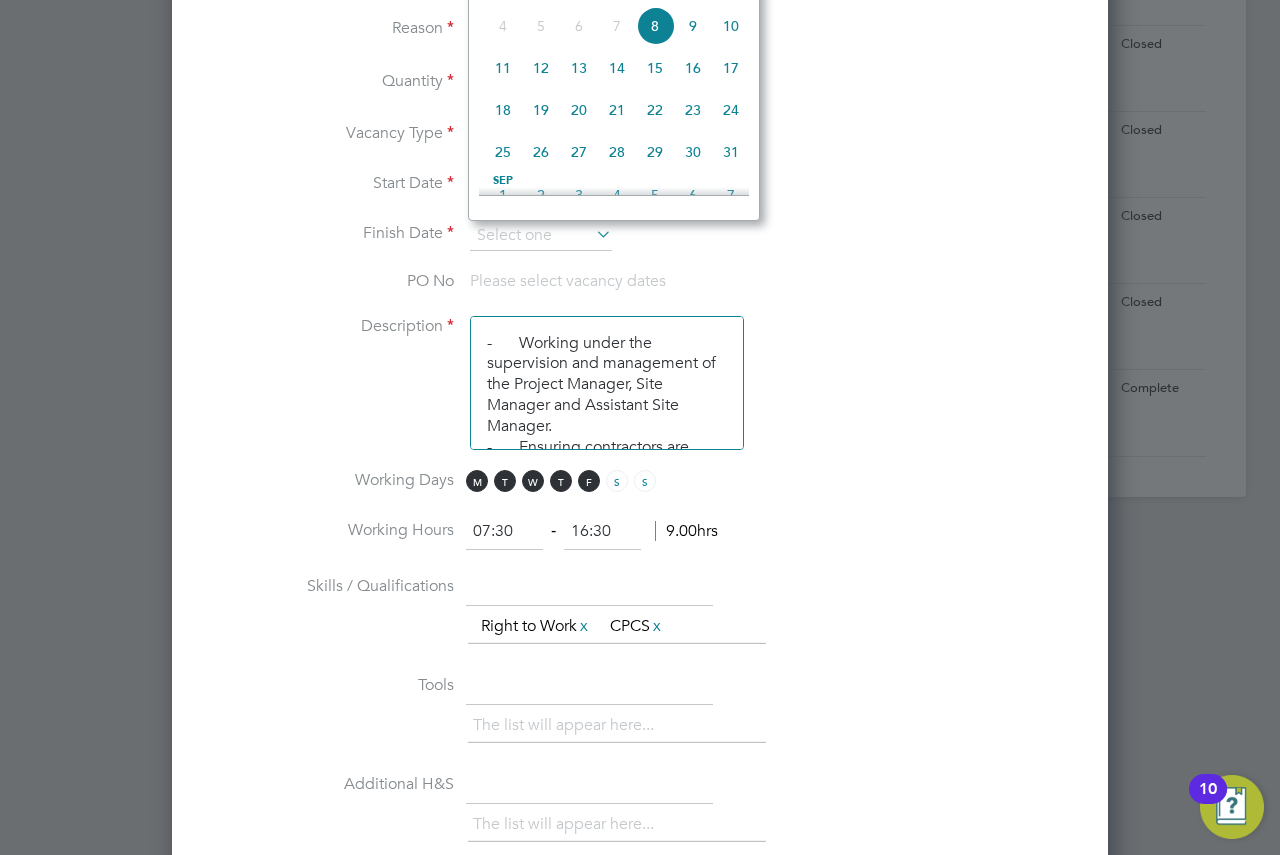 click on "15" 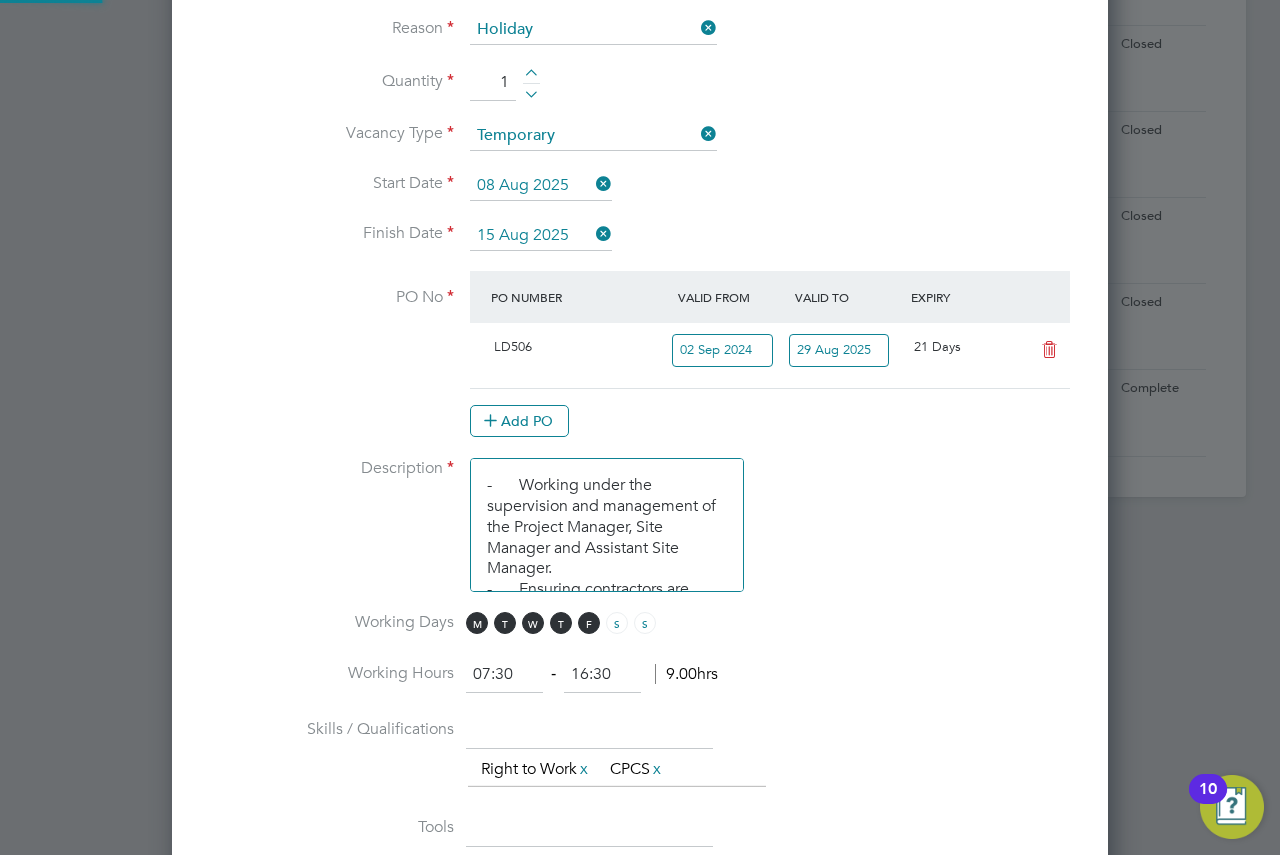 scroll, scrollTop: 10, scrollLeft: 10, axis: both 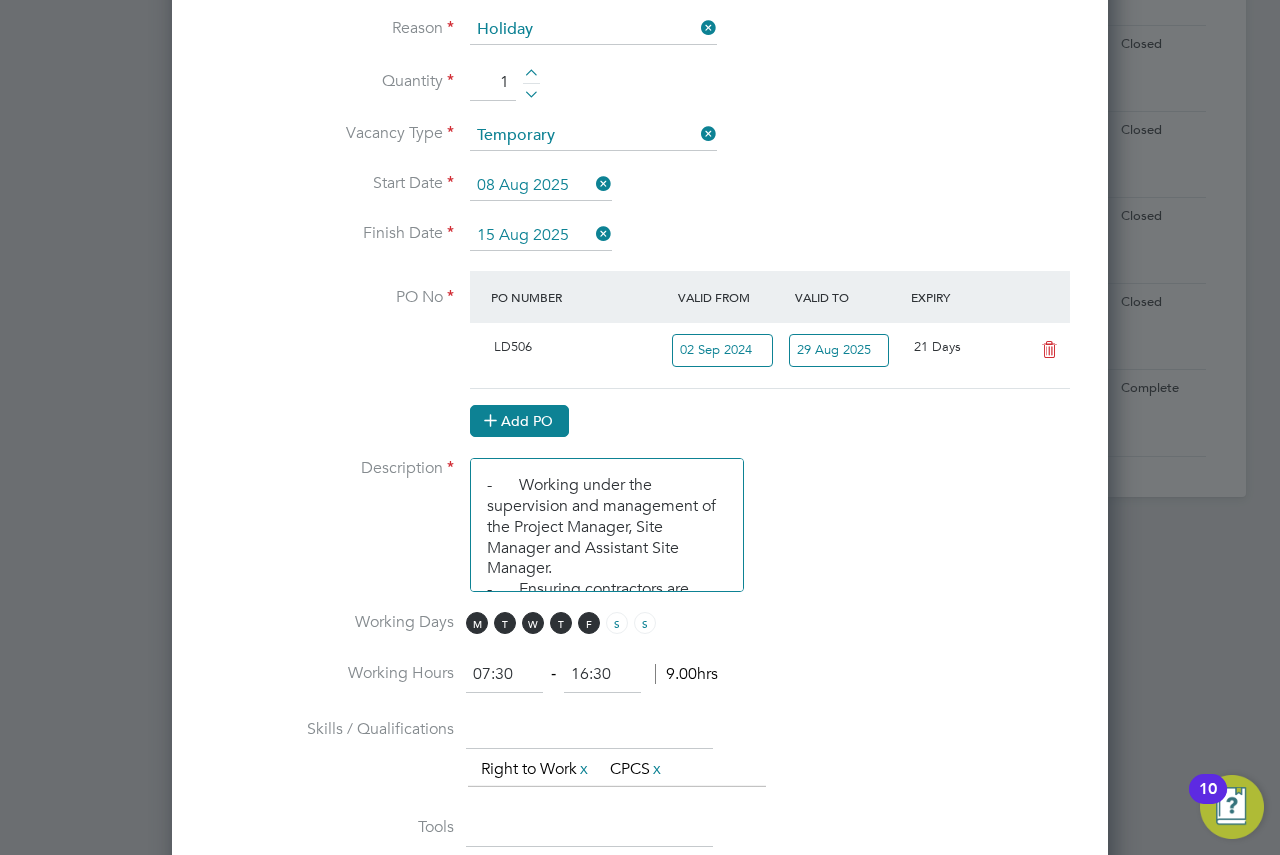 click on "Add PO" at bounding box center [519, 421] 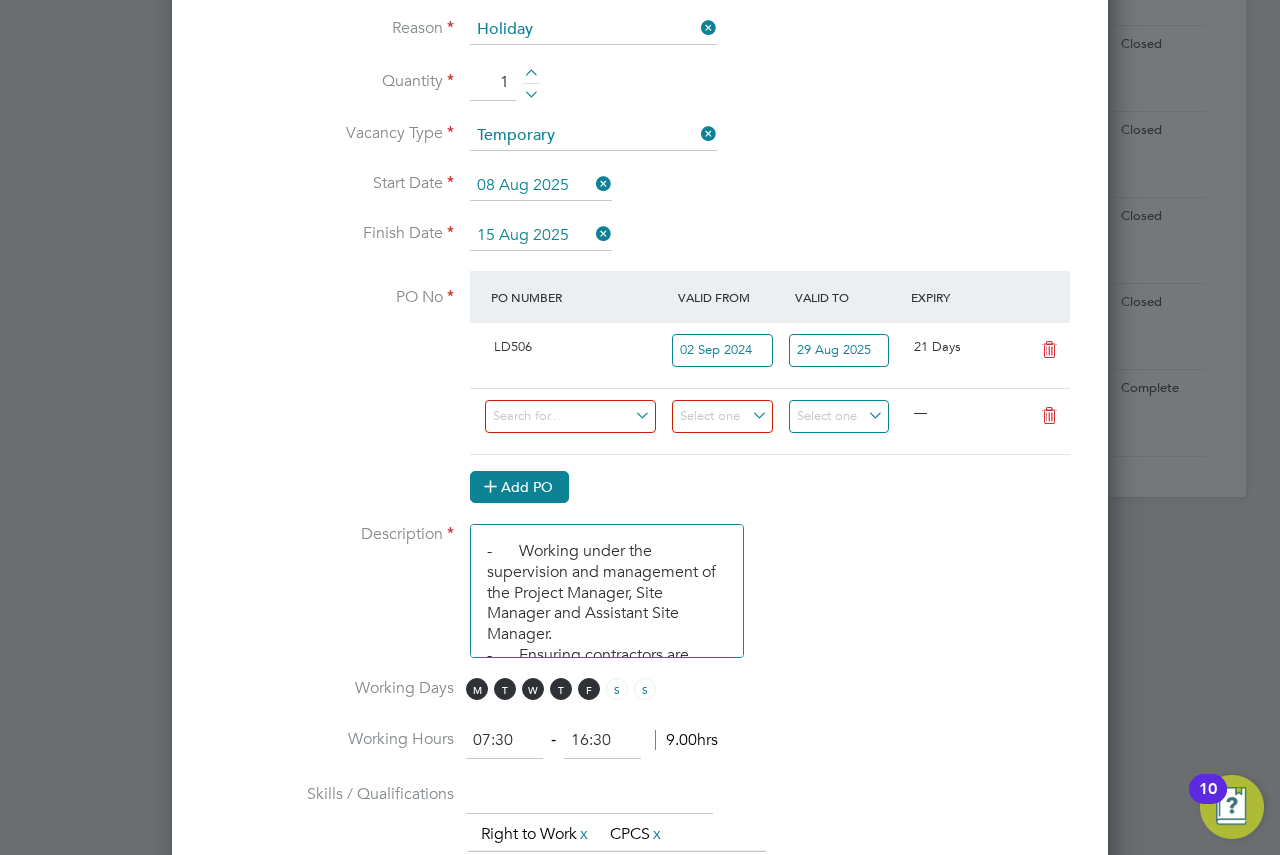 scroll, scrollTop: 10, scrollLeft: 10, axis: both 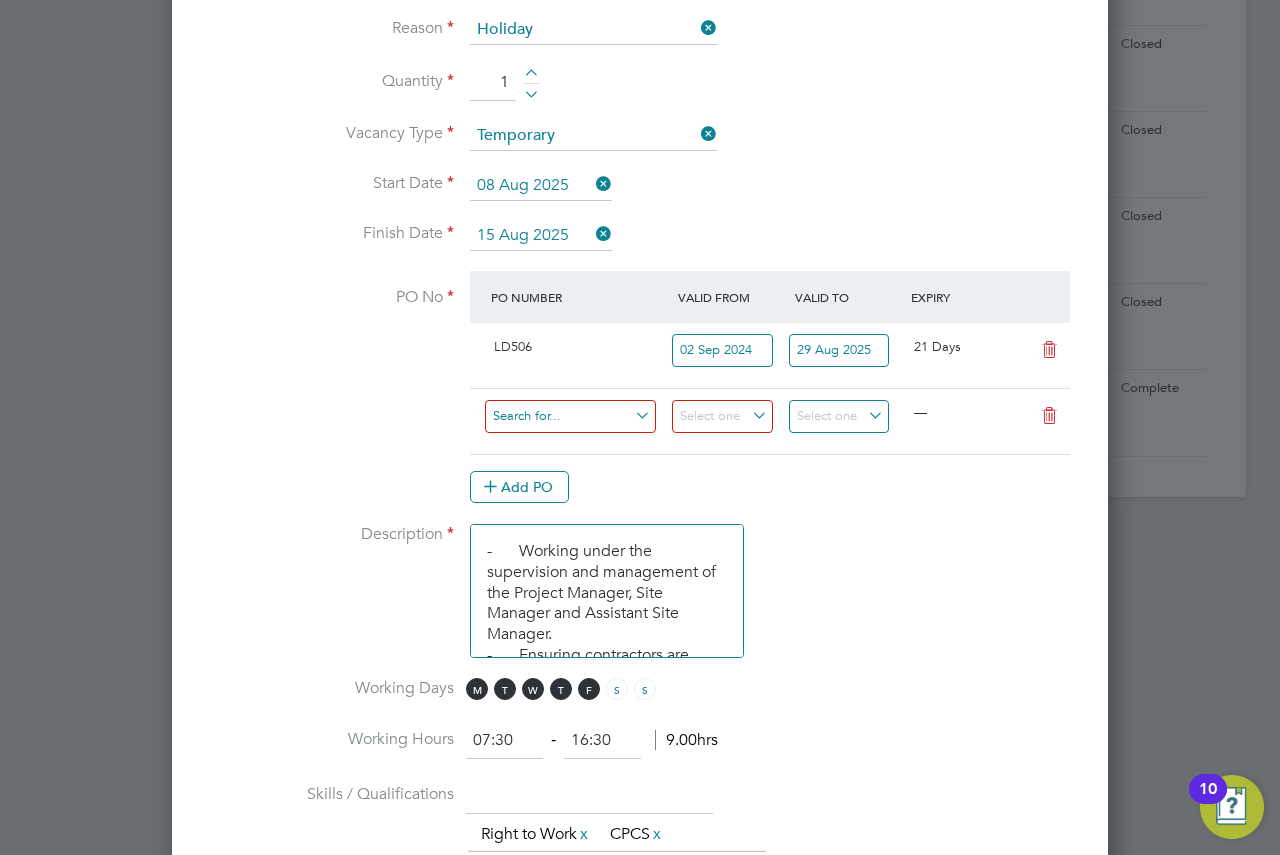 click at bounding box center [570, 416] 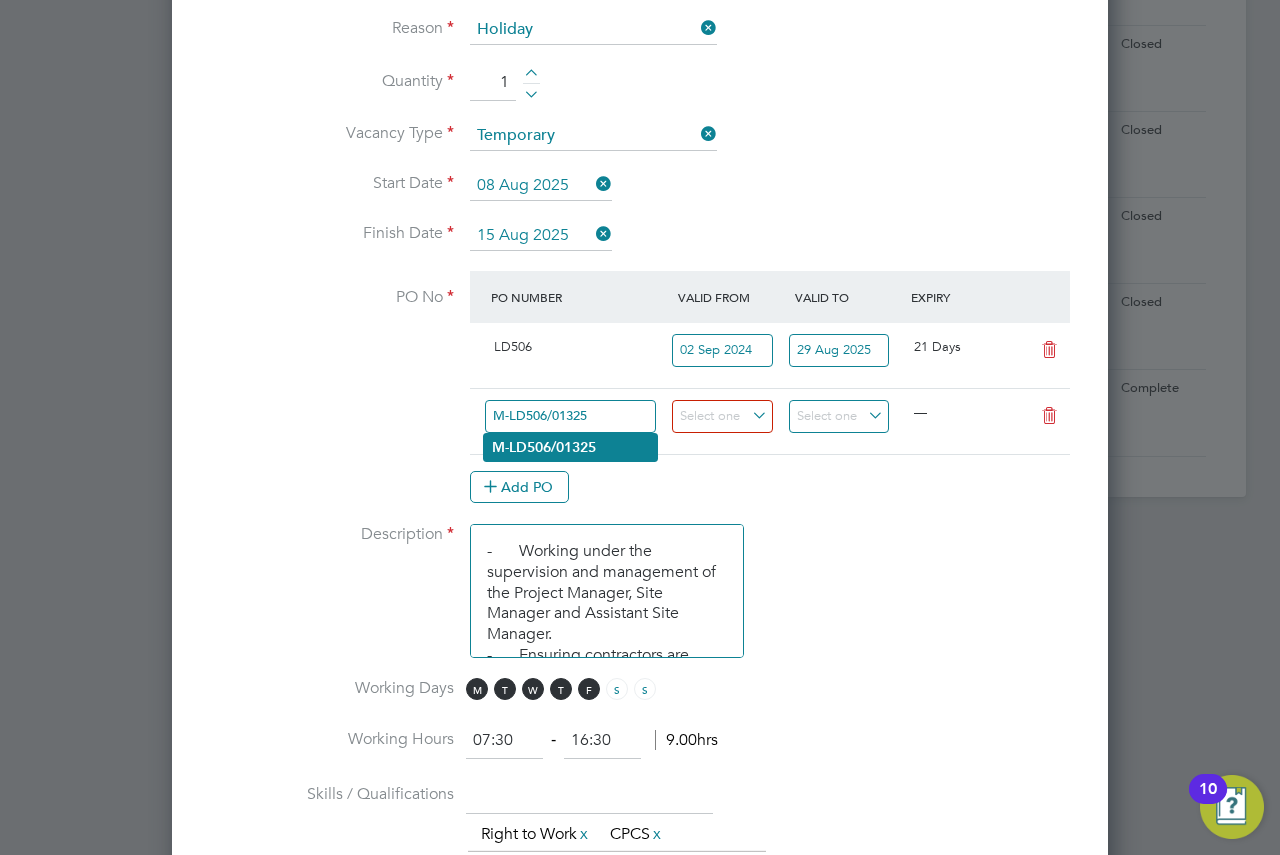 type on "M-LD506/01325" 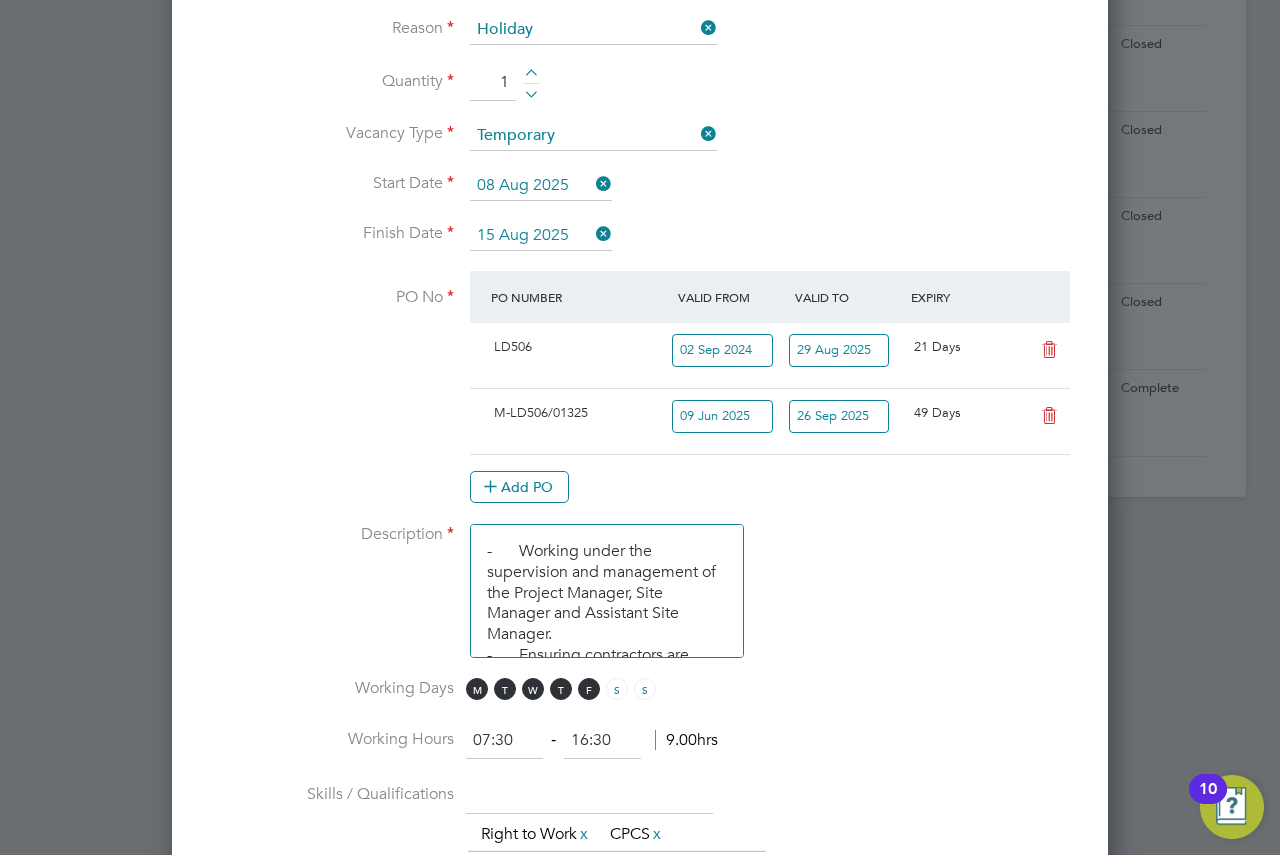 scroll, scrollTop: 10, scrollLeft: 10, axis: both 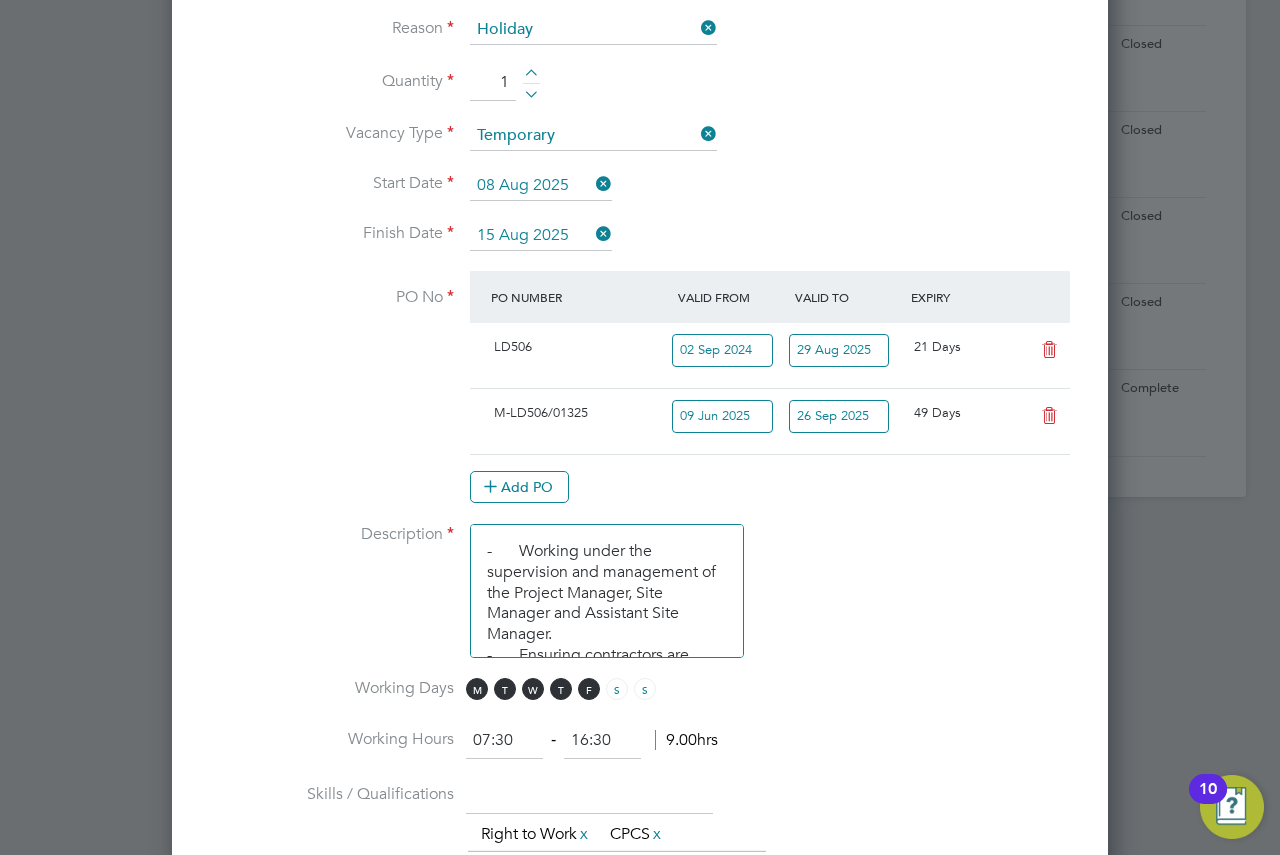 drag, startPoint x: 1039, startPoint y: 348, endPoint x: 993, endPoint y: 352, distance: 46.173584 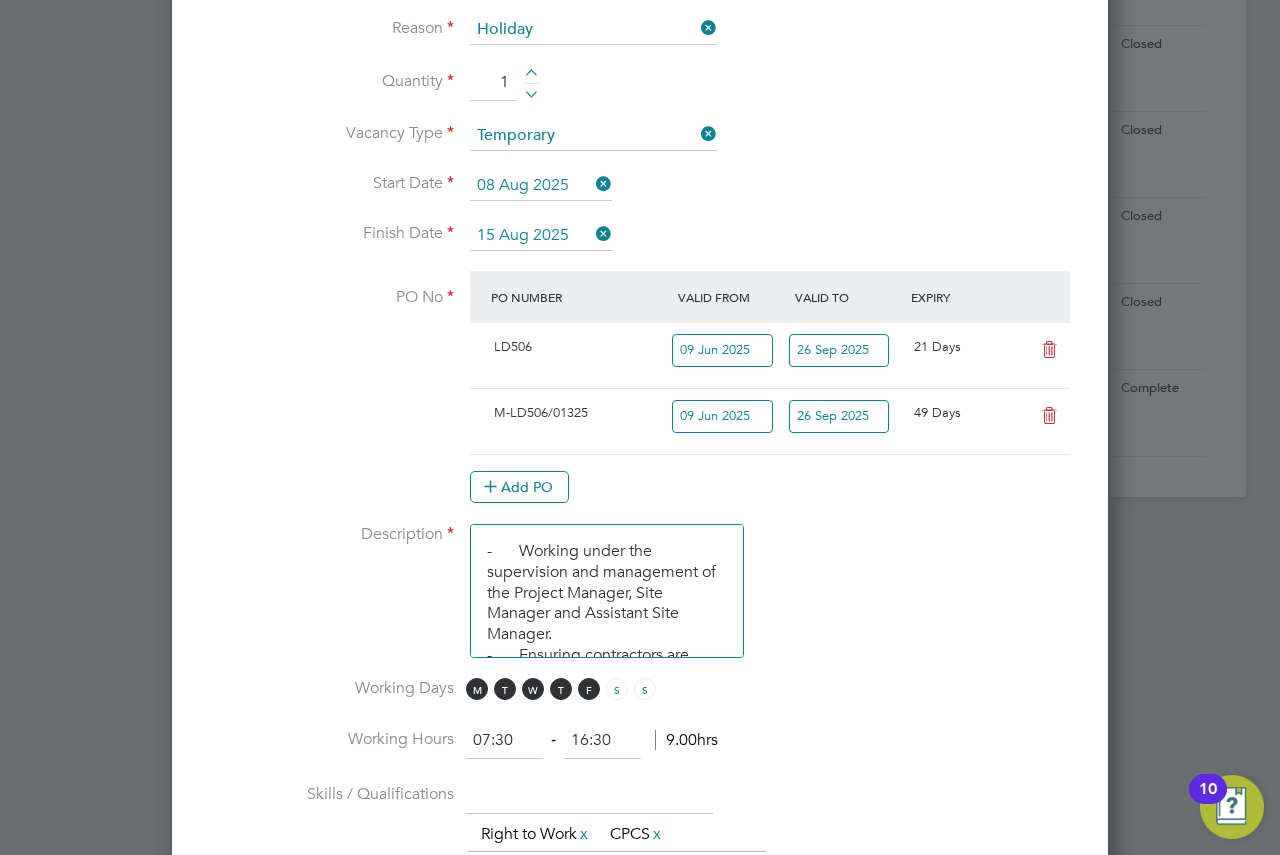 scroll, scrollTop: 3007, scrollLeft: 937, axis: both 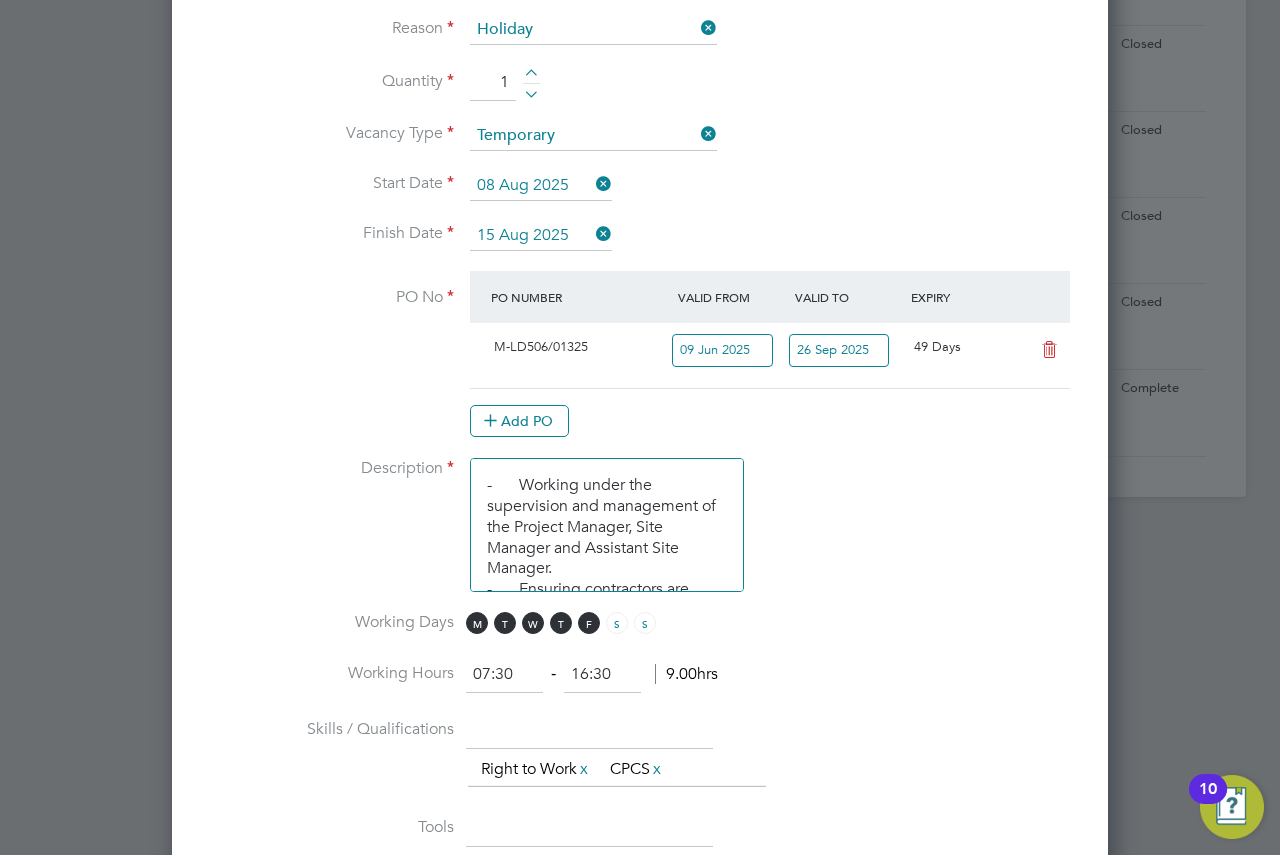 click on "09 Jun 2025" at bounding box center [722, 350] 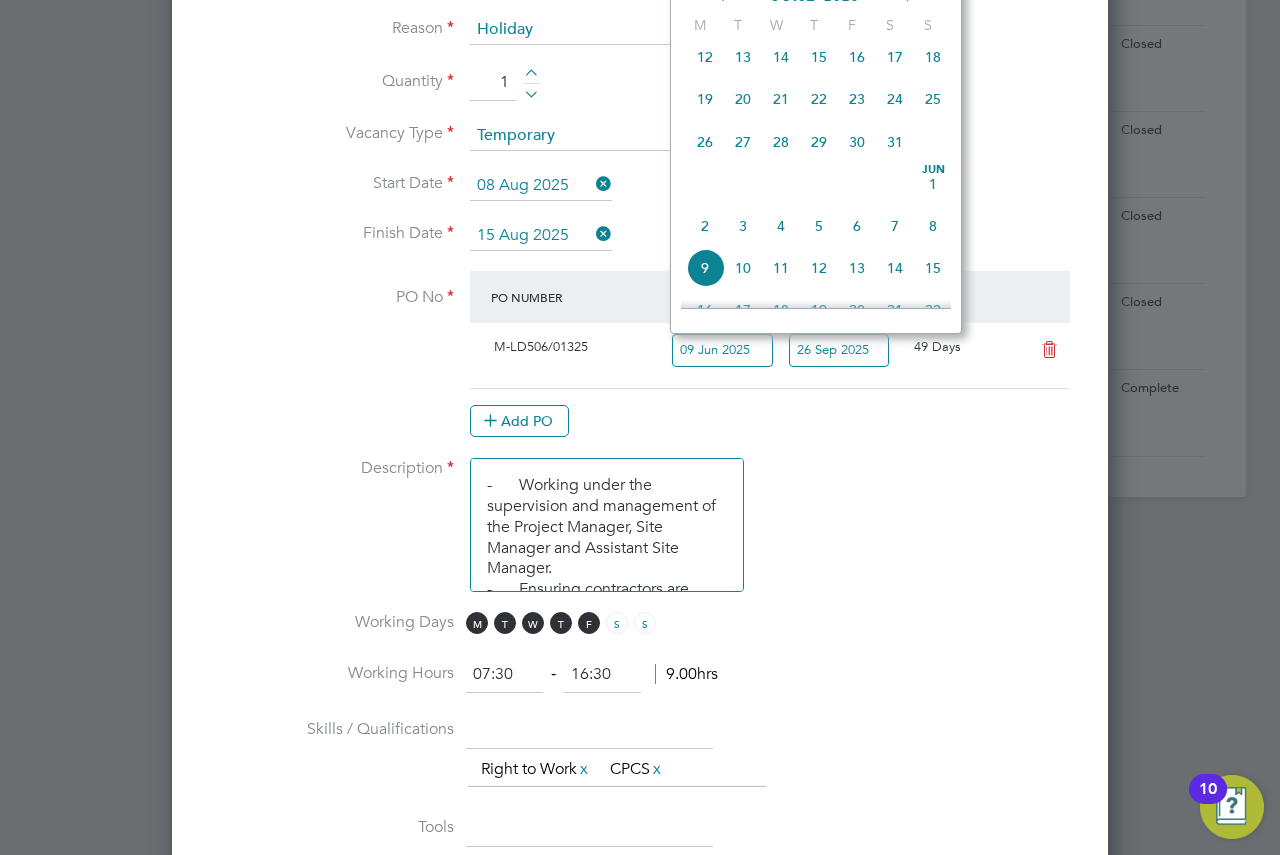 scroll, scrollTop: 592, scrollLeft: 0, axis: vertical 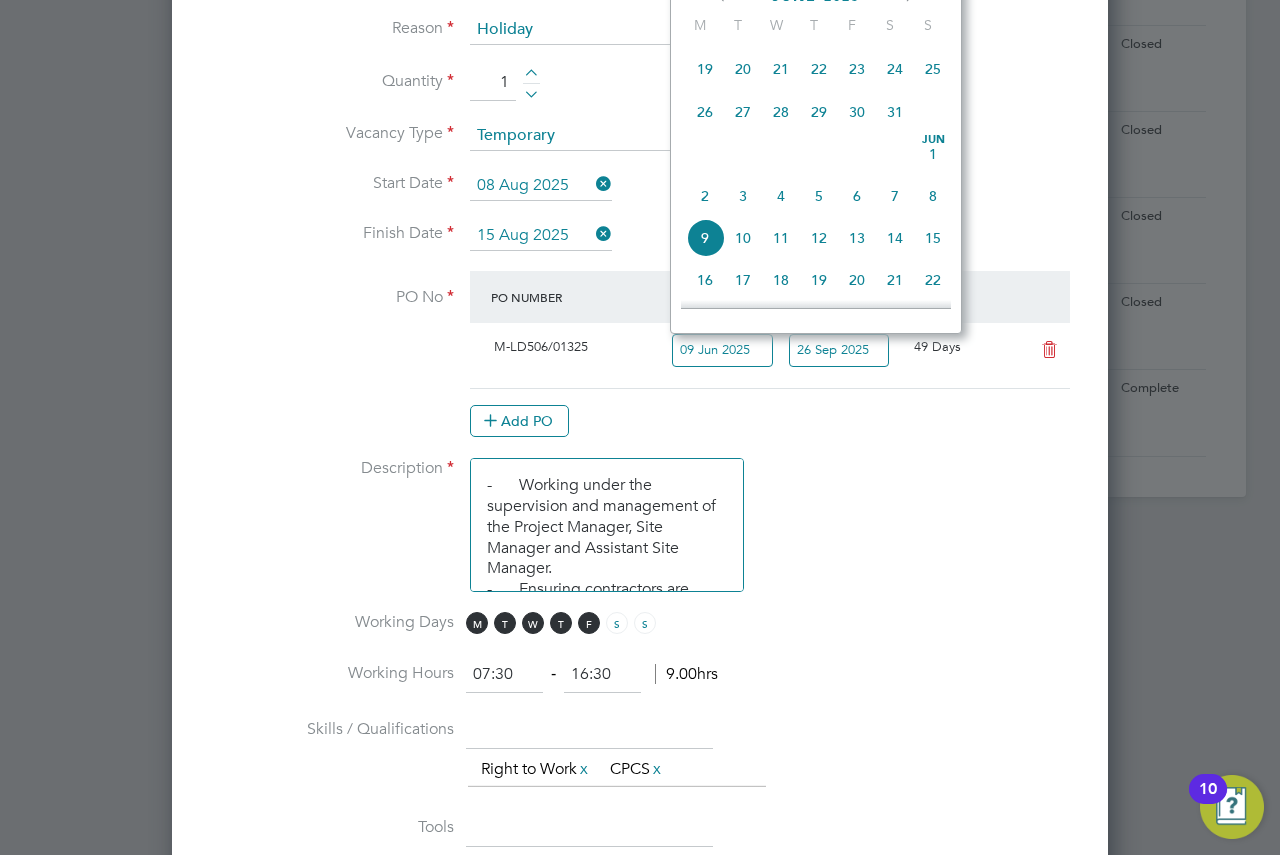 click on "PO No   PO Number Valid From Valid To Expiry   M-LD506/01325 09 Jun 2025   26 Sep 2025   49 Days  Add PO" at bounding box center (640, 364) 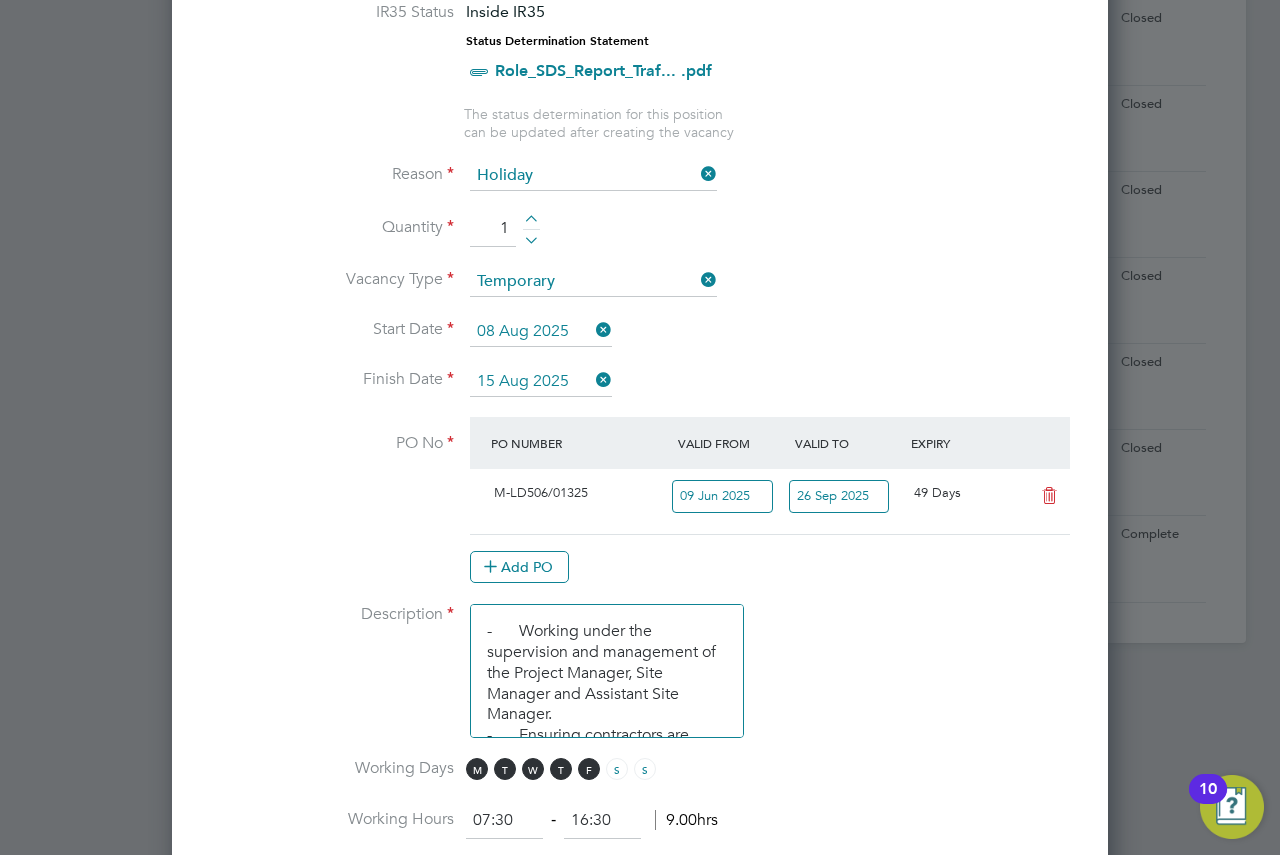 scroll, scrollTop: 800, scrollLeft: 0, axis: vertical 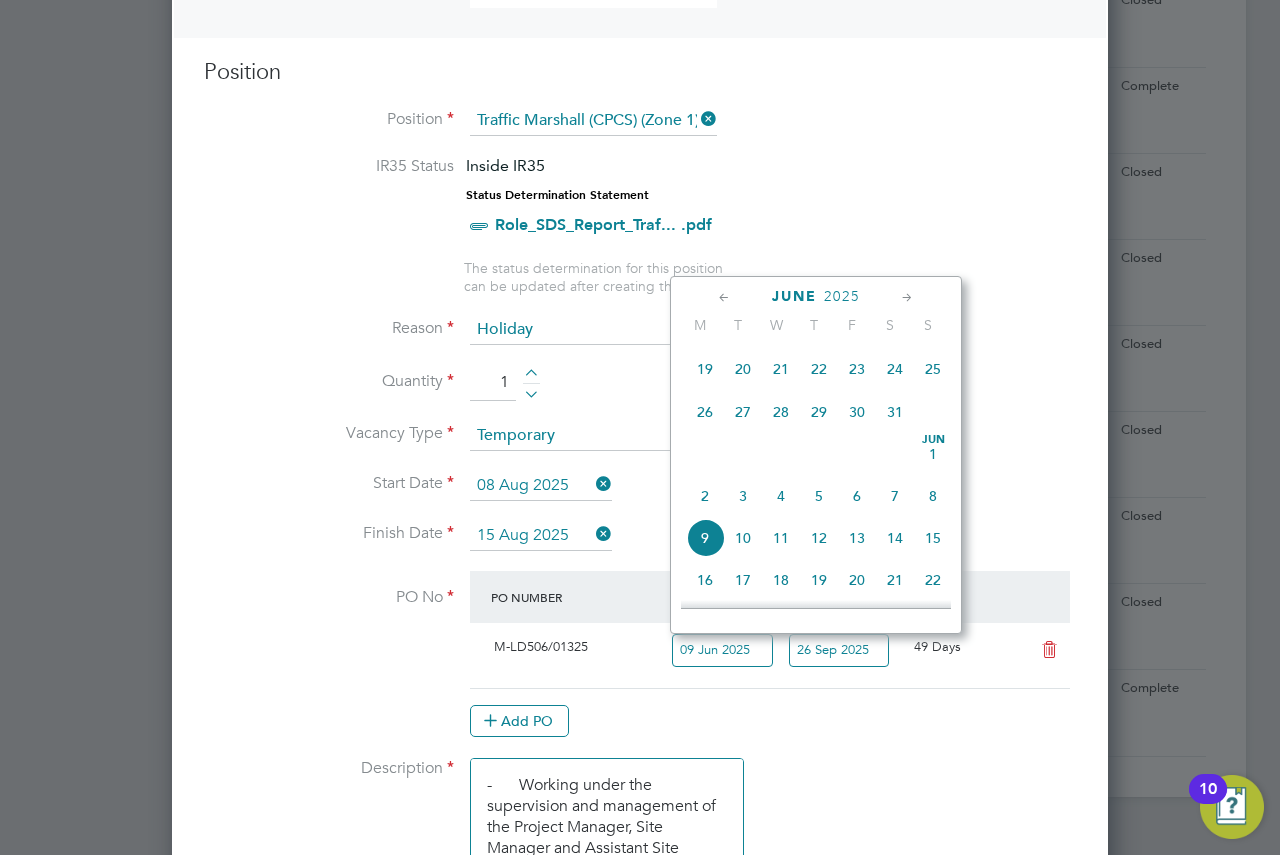 drag, startPoint x: 721, startPoint y: 636, endPoint x: 739, endPoint y: 610, distance: 31.622776 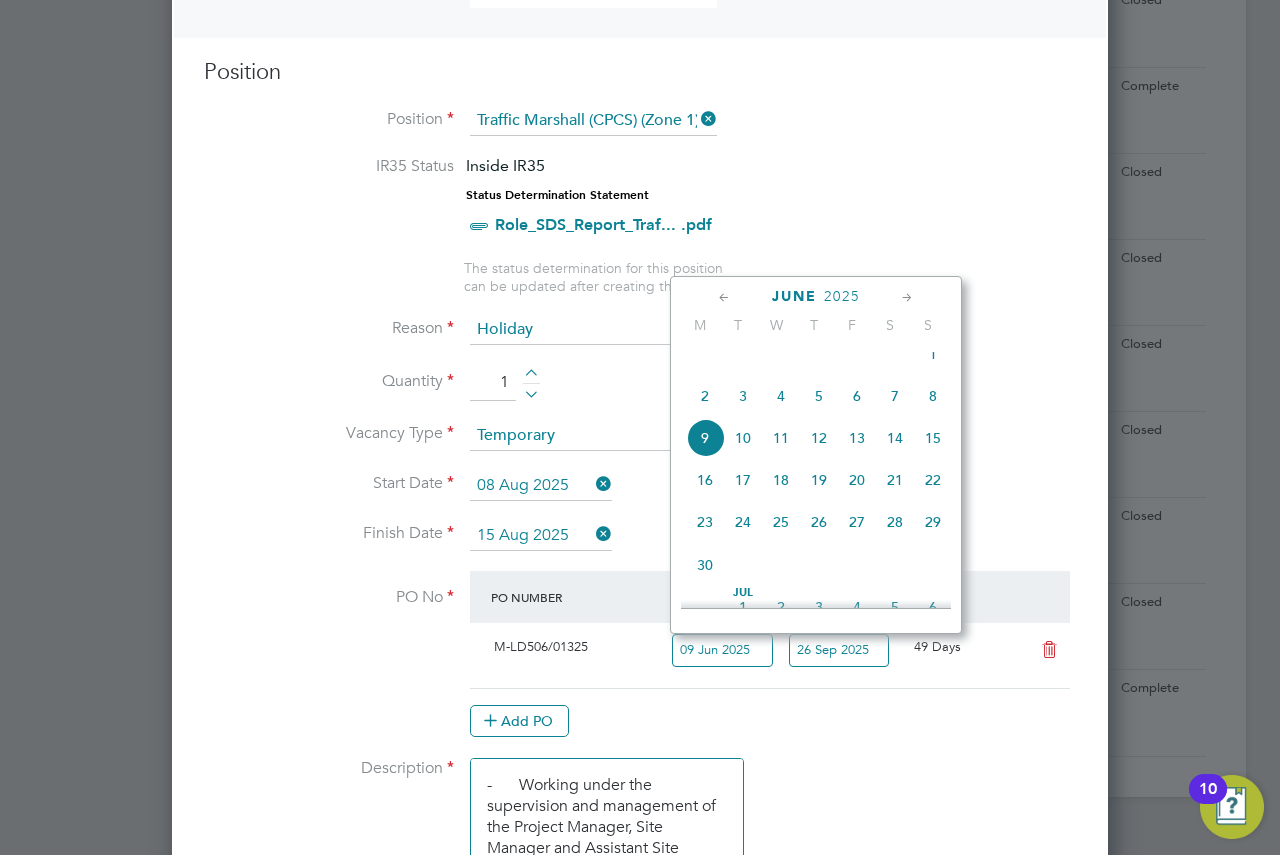click 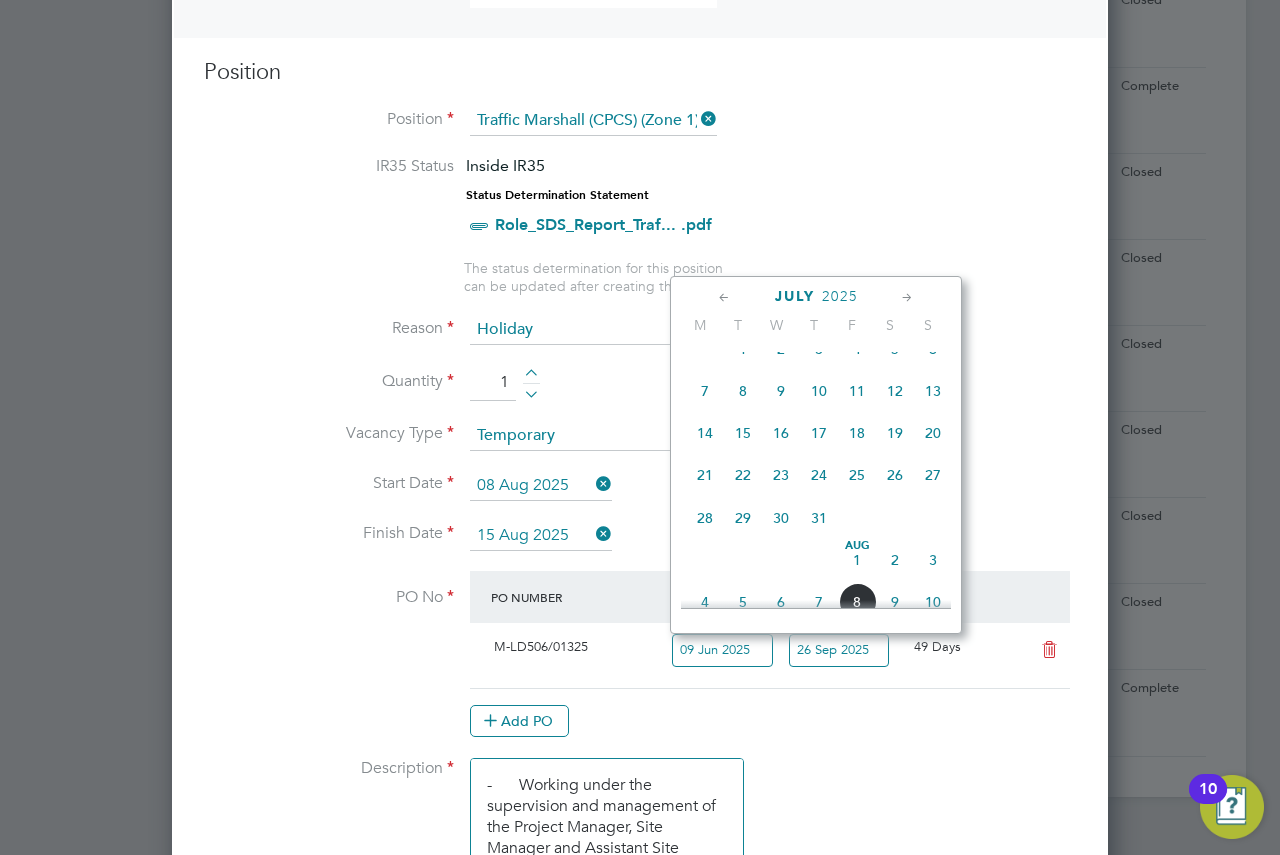 click 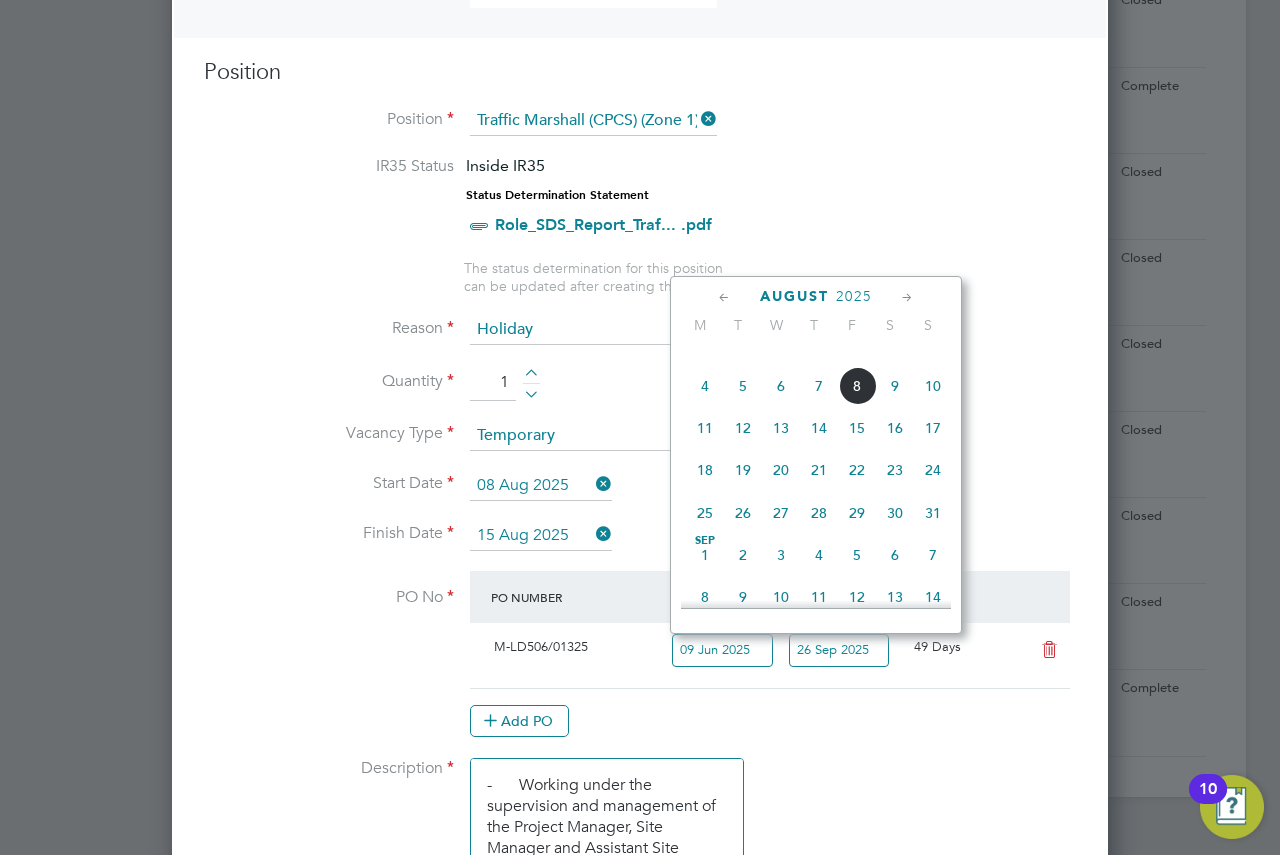 drag, startPoint x: 864, startPoint y: 408, endPoint x: 828, endPoint y: 435, distance: 45 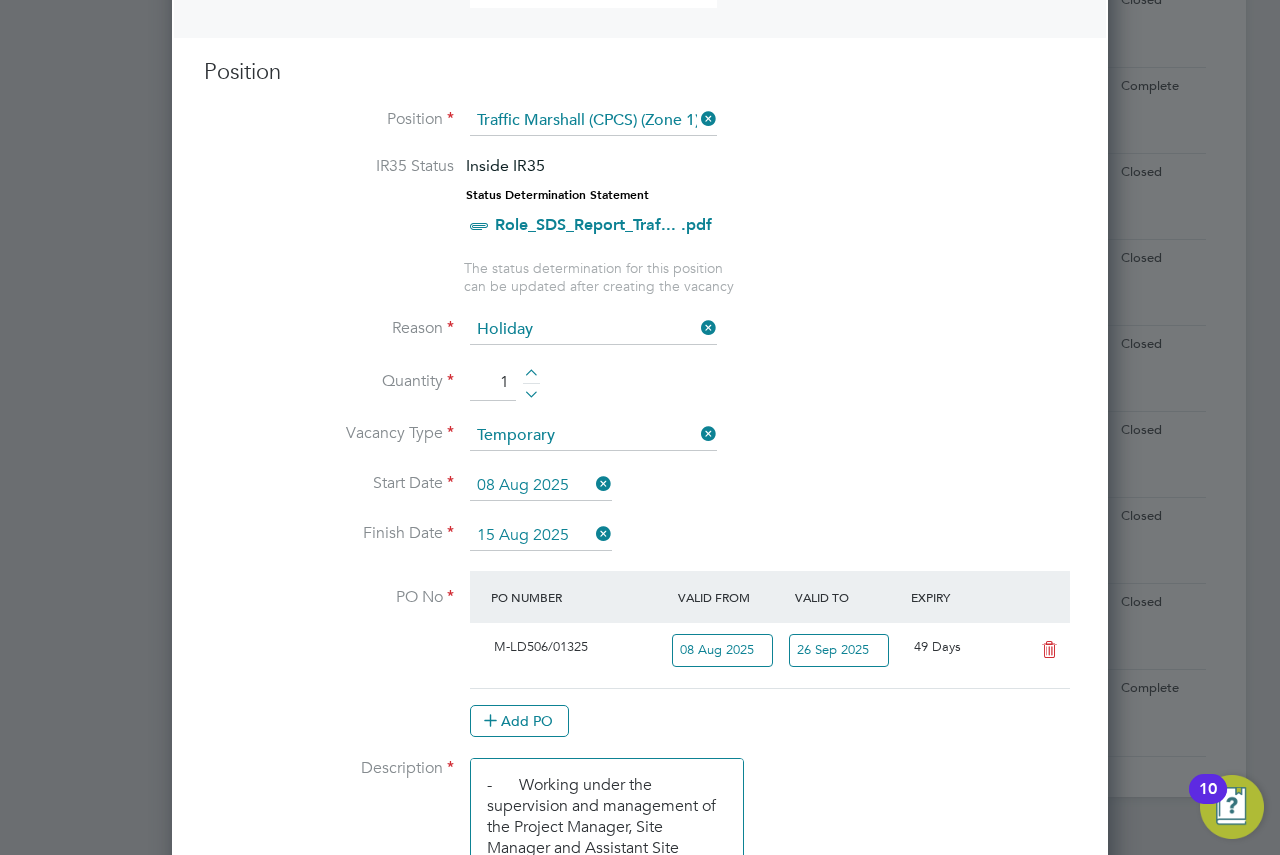 click on "26 Sep 2025" at bounding box center (839, 650) 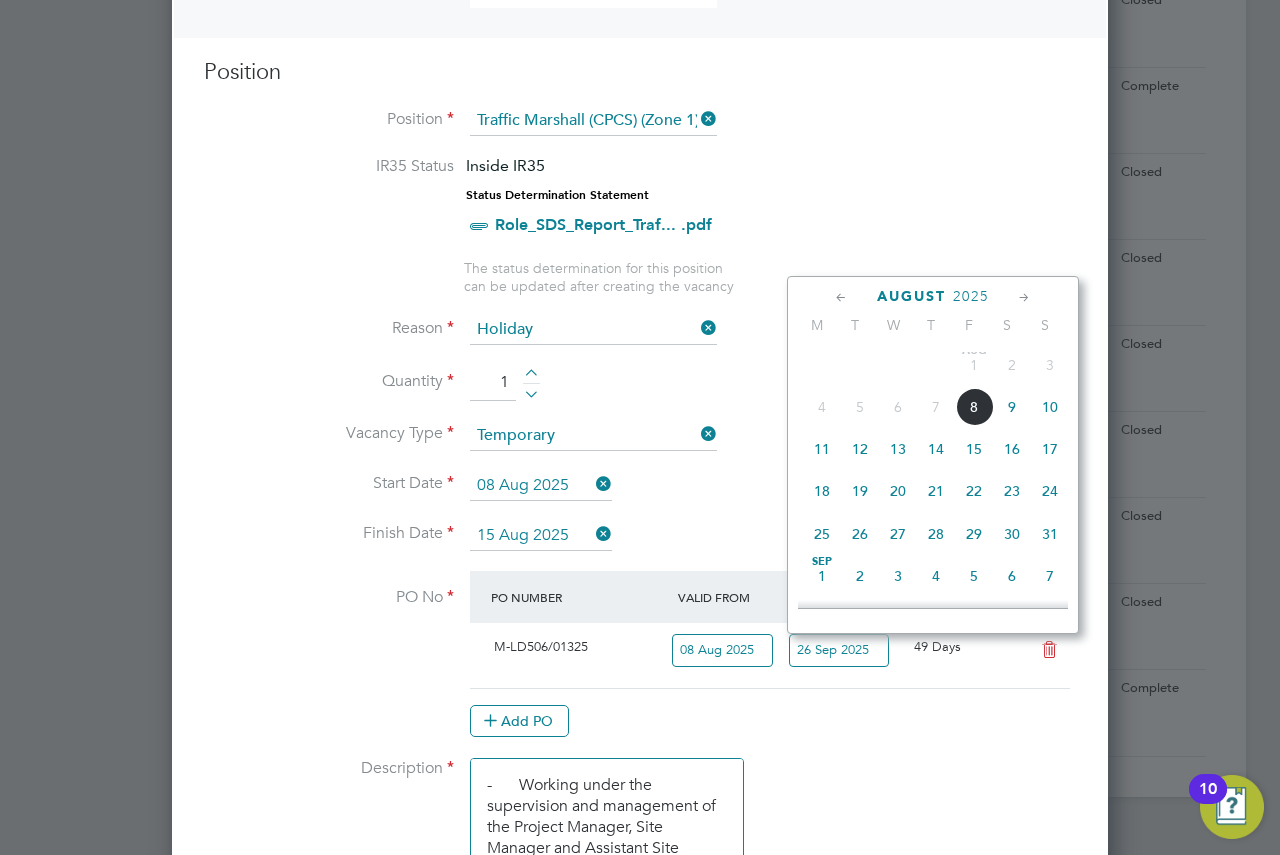 scroll, scrollTop: 436, scrollLeft: 0, axis: vertical 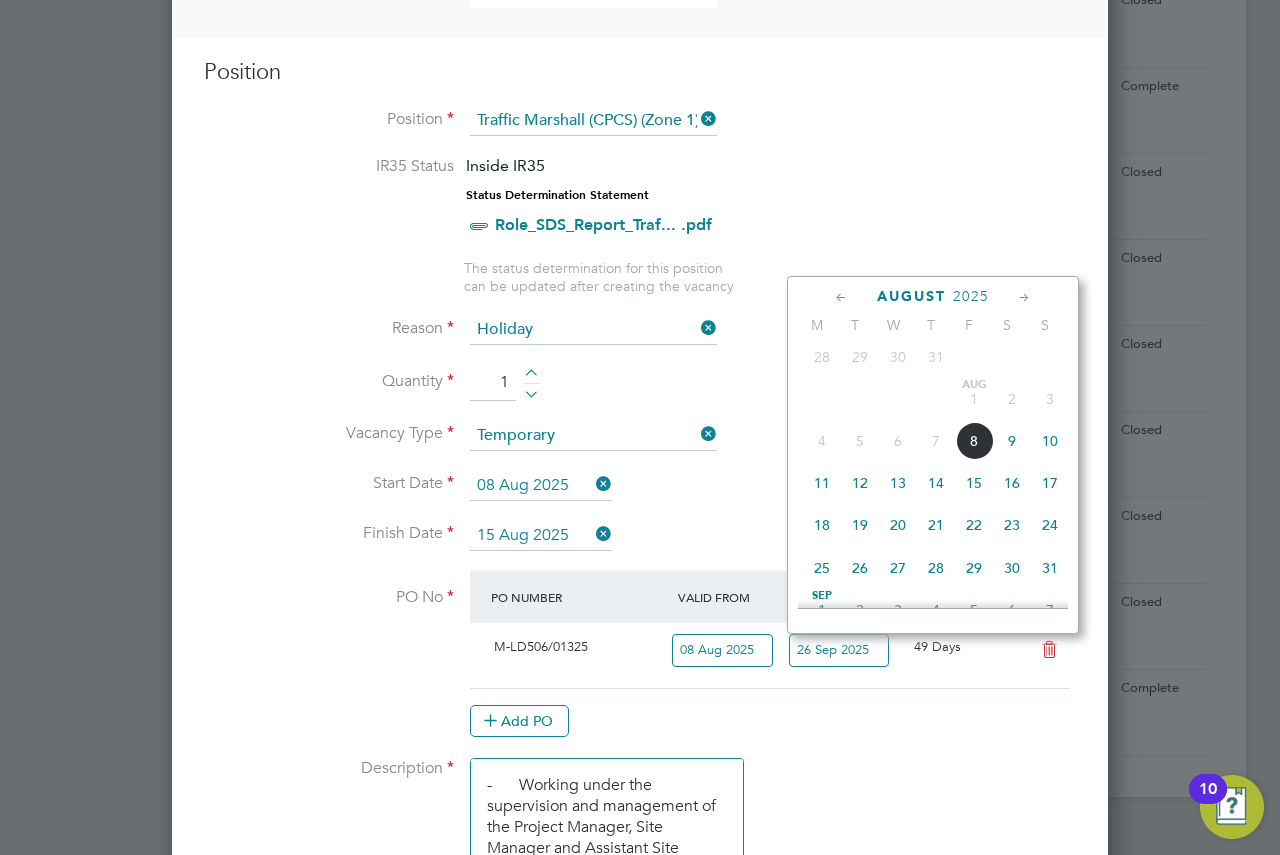 click on "15" 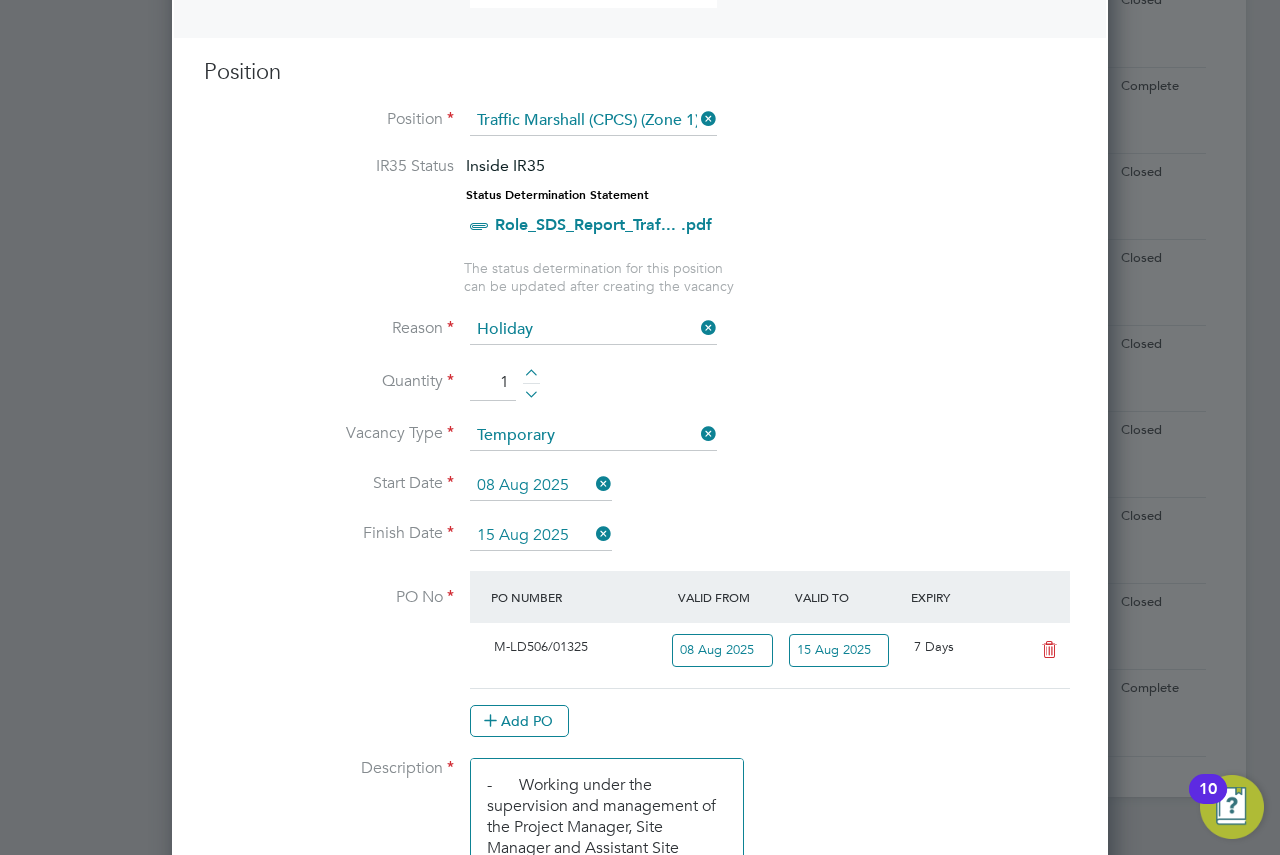 click on "Vacancy Type   Temporary" at bounding box center [640, 446] 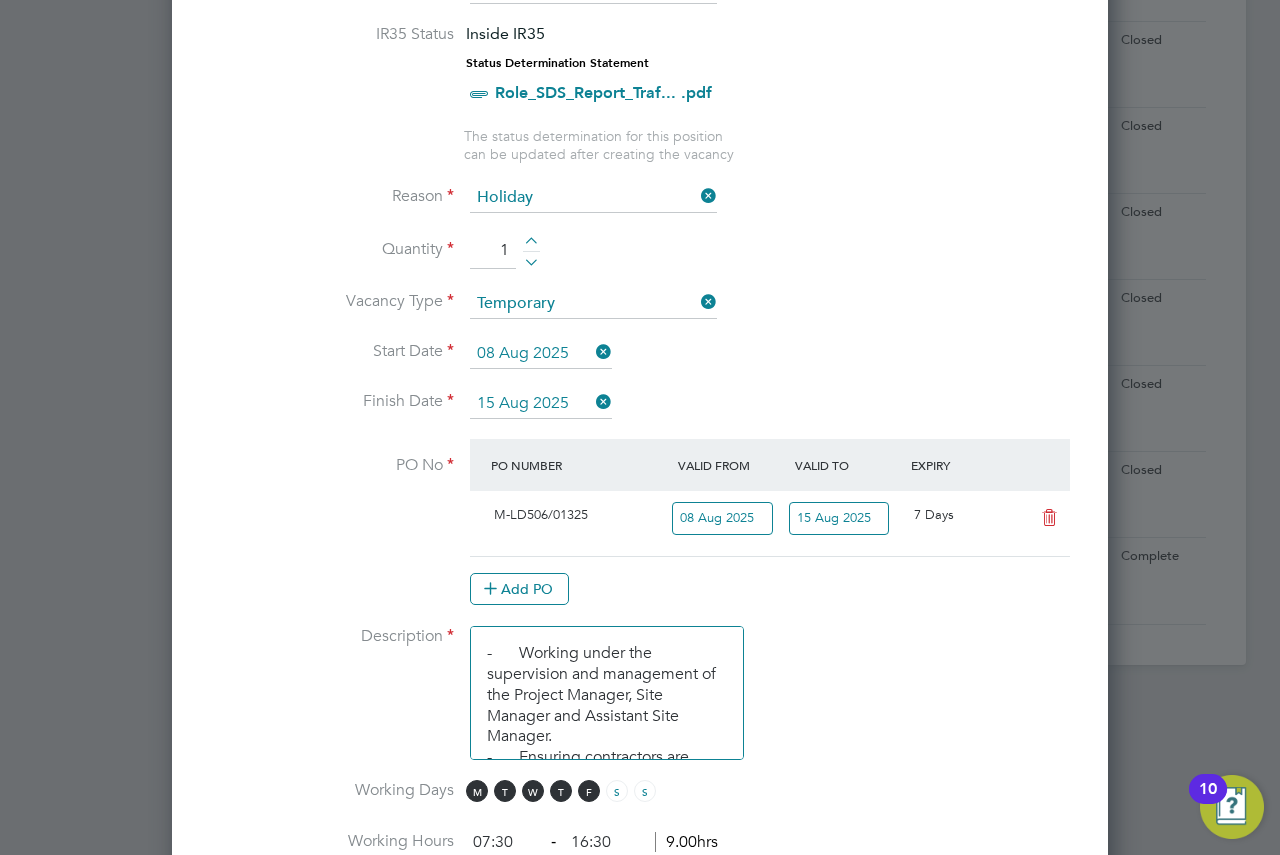 scroll 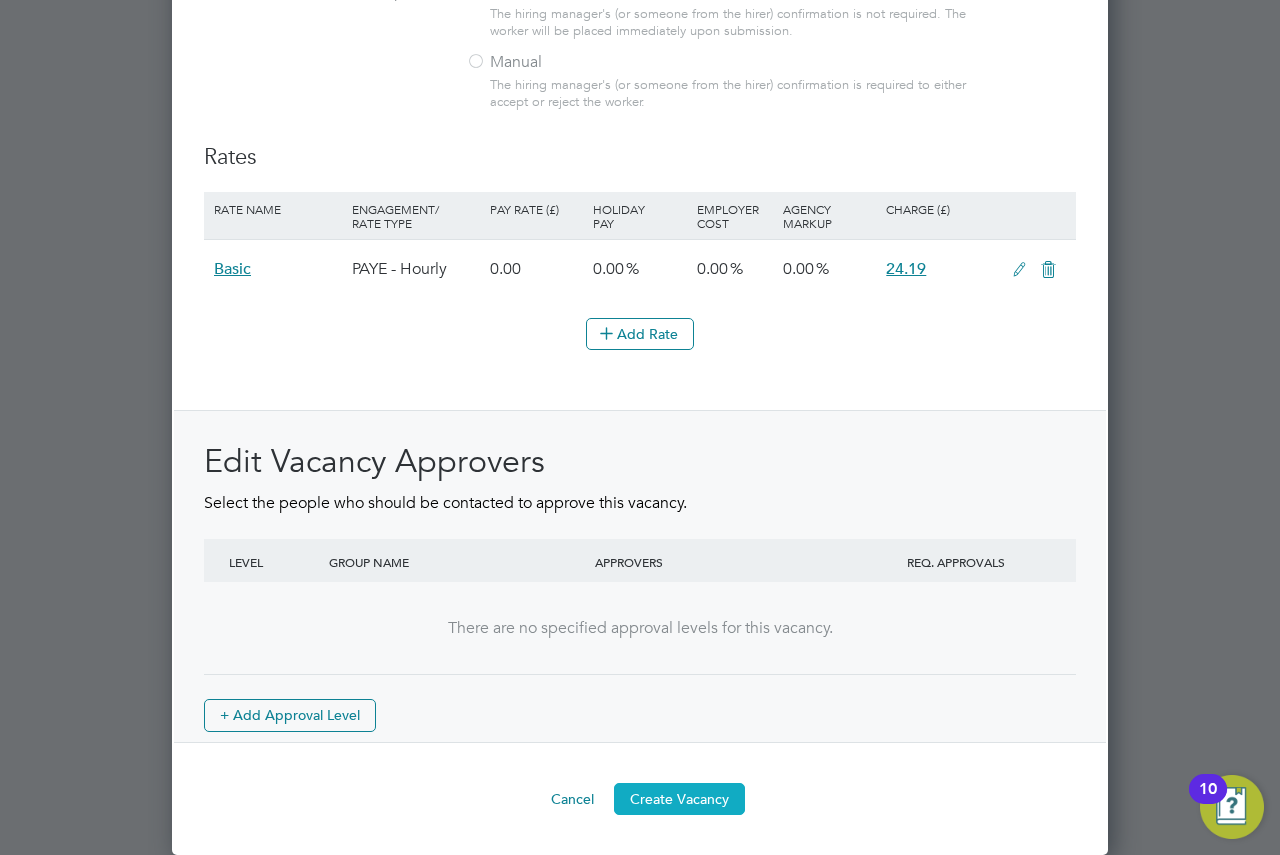 click on "Create Vacancy" at bounding box center (679, 799) 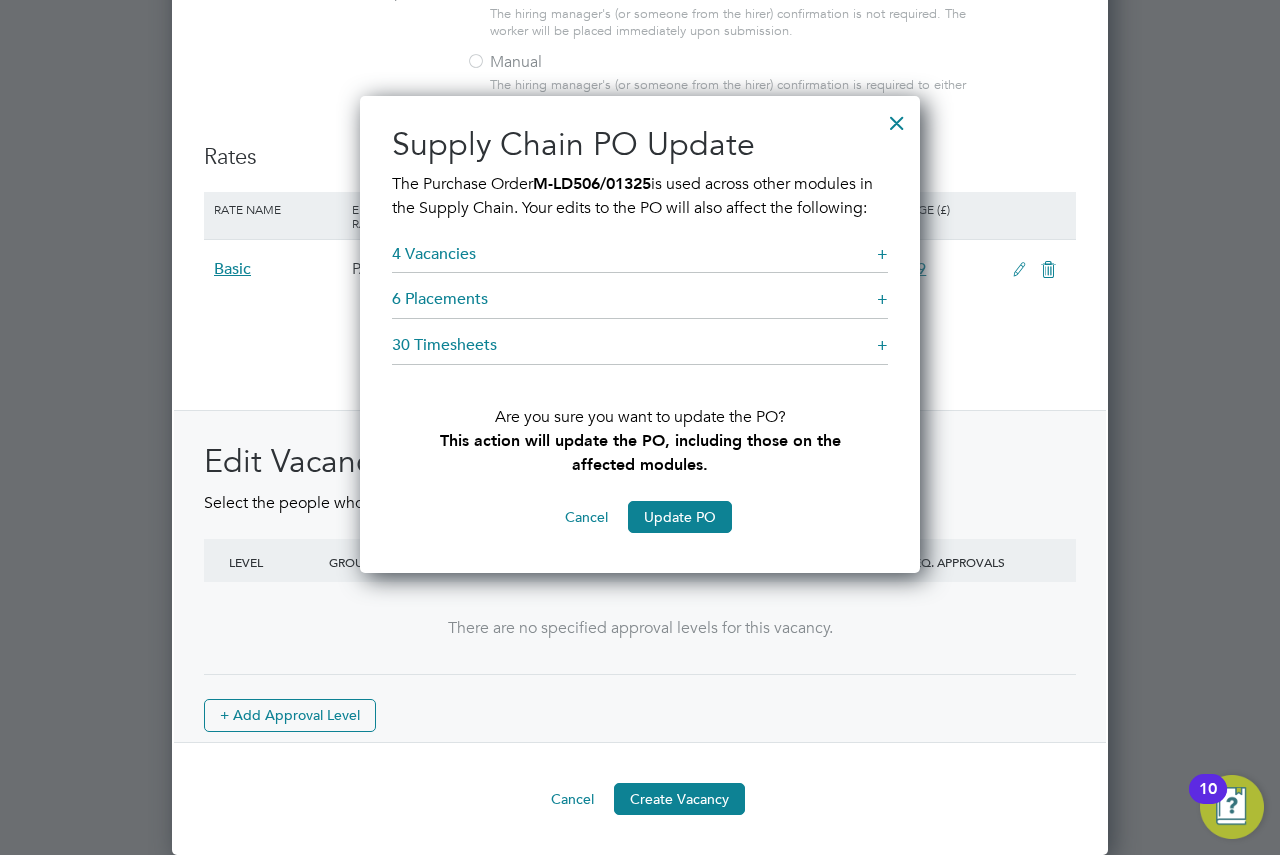 click on "Cancel" at bounding box center (586, 517) 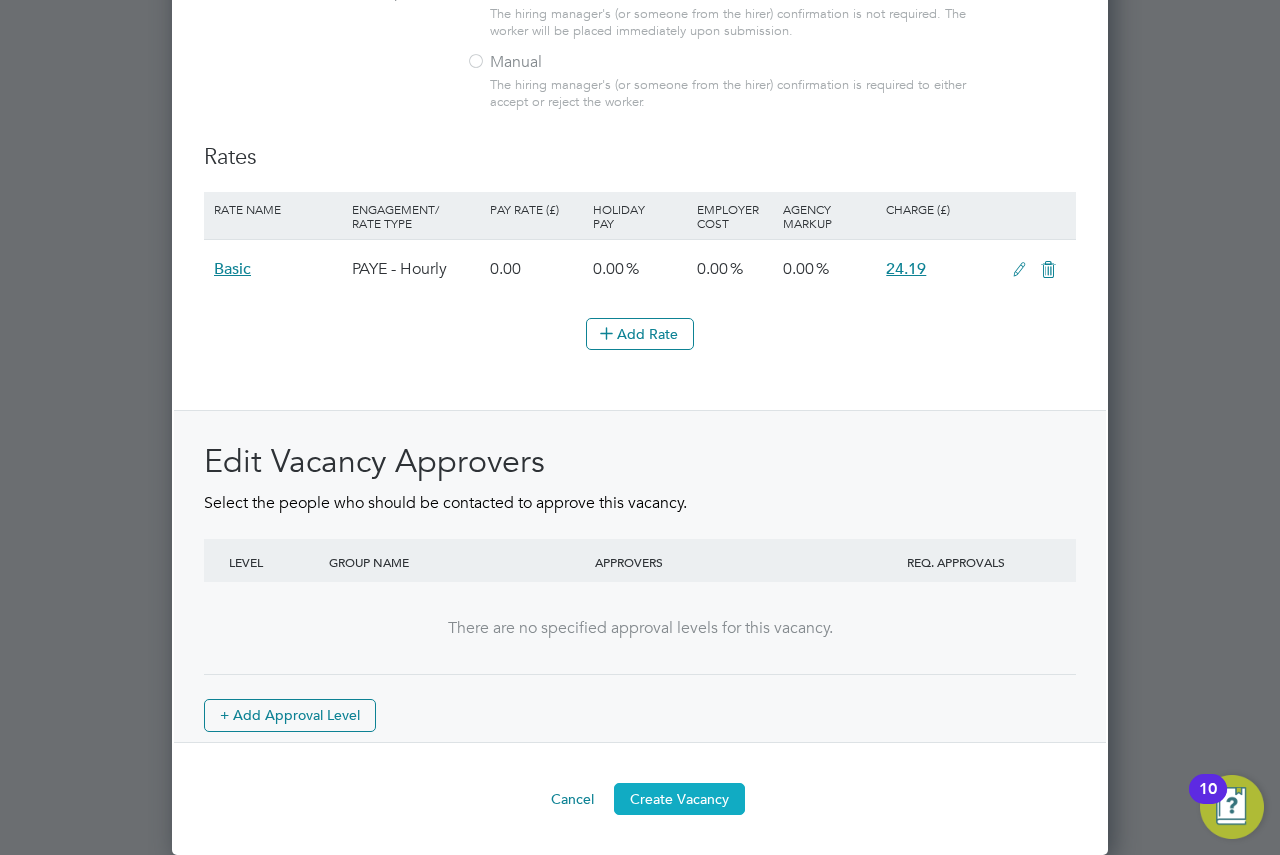 click on "Create Vacancy" at bounding box center (679, 799) 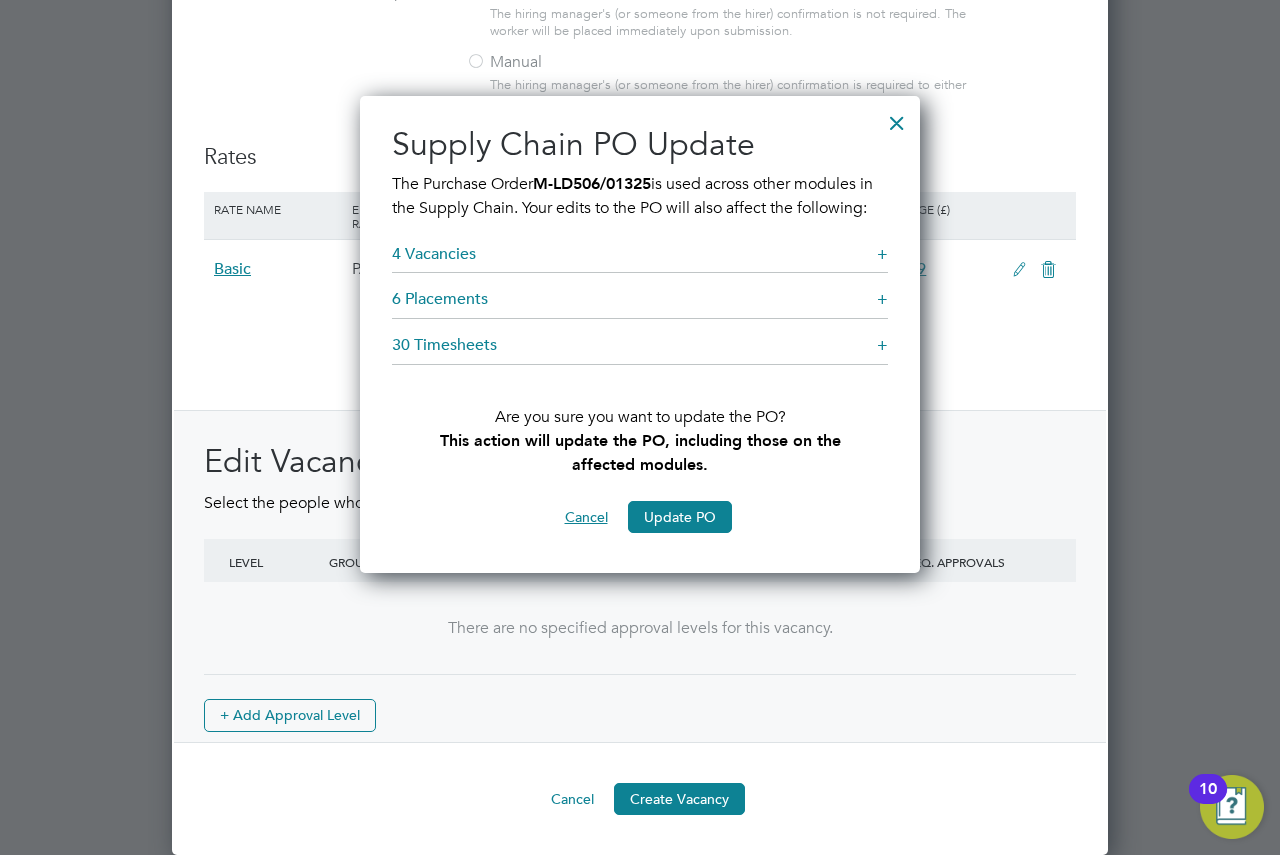 click on "Cancel" at bounding box center [586, 517] 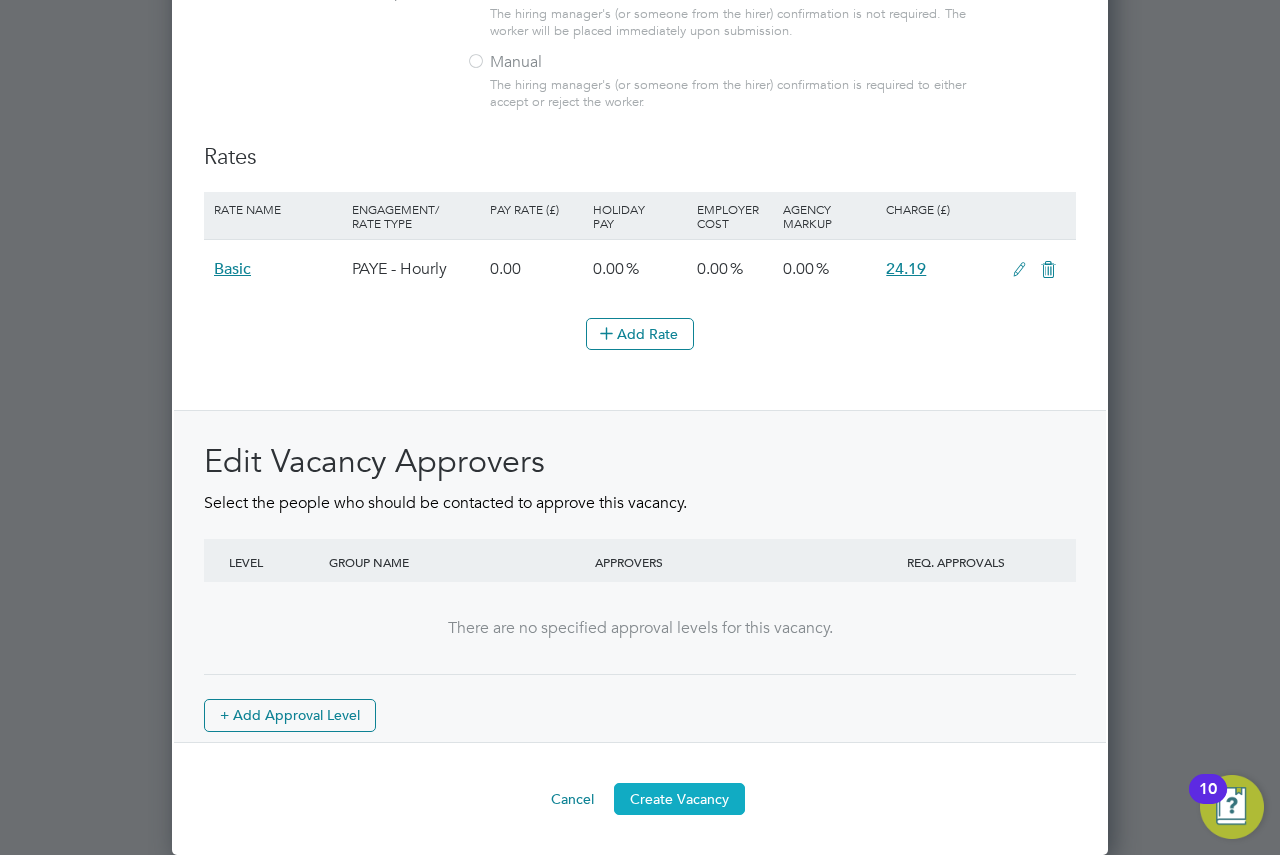 click on "Create Vacancy" at bounding box center [679, 799] 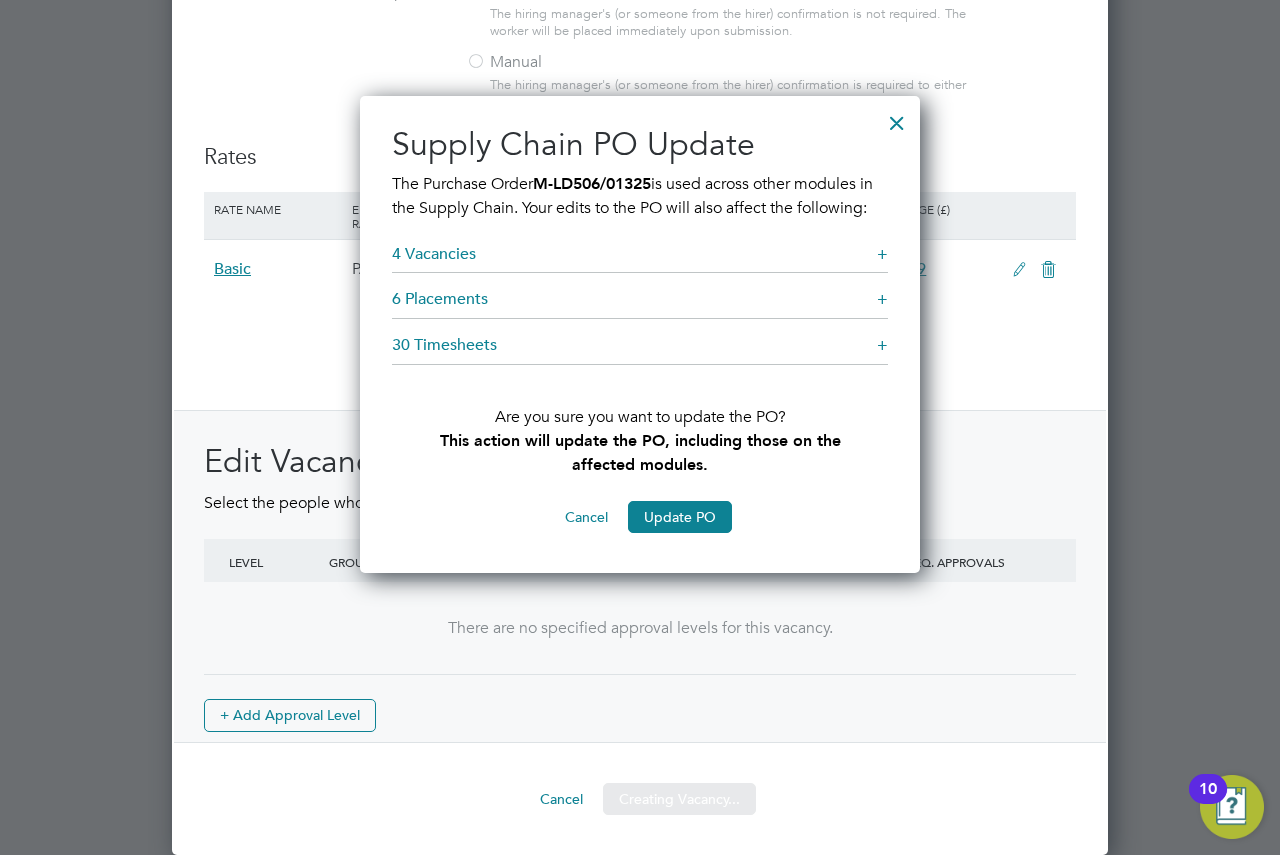 click on "Supply Chain PO Update The Purchase Order  M-LD506/01325  is used across other modules in the Supply Chain. Your edits to the PO will also affect the following: 4 Vacancies + 2x Handy Person (Zone 1) at Meridian Water - Phase 1a 2x Welfare Labourer (Zone 1) at Meridian Water - Phase 1a 2x Traffic Marshall (CPCS) (Zone 1) at Meridian Water - Phase 1a 1x Multi Skilled Operative / Finisher at Meridian Water - Phase 1a 6 Placements + Traffic Marshall (CPCS) (Zone 1) [FIRST] [LAST] at Meridian Water - Phase 1a Handy Person (Zone 1) [FIRST] [LAST] at Meridian Water - Phase 1a Traffic Marshall (CPCS) (Zone 1) [FIRST] [LAST] at Meridian Water - Phase 1a Welfare Labourer (Zone 1) [FIRST] [LAST] at Meridian Water - Phase 1a Welfare Labourer (Zone 1) [FIRST] [LAST] at Meridian Water - Phase 1a Traffic Marshall (CPCS) (Zone 1) [FIRST] [LAST] at Meridian Water - Phase 1a 30 Timesheets + Welfare Labourer (Zone 1) [FIRST] [LAST] at Meridian Water - Phase 1a Handy Person (Zone 1) [FIRST] [LAST] at Meridian Water - Phase 1a" at bounding box center (640, 328) 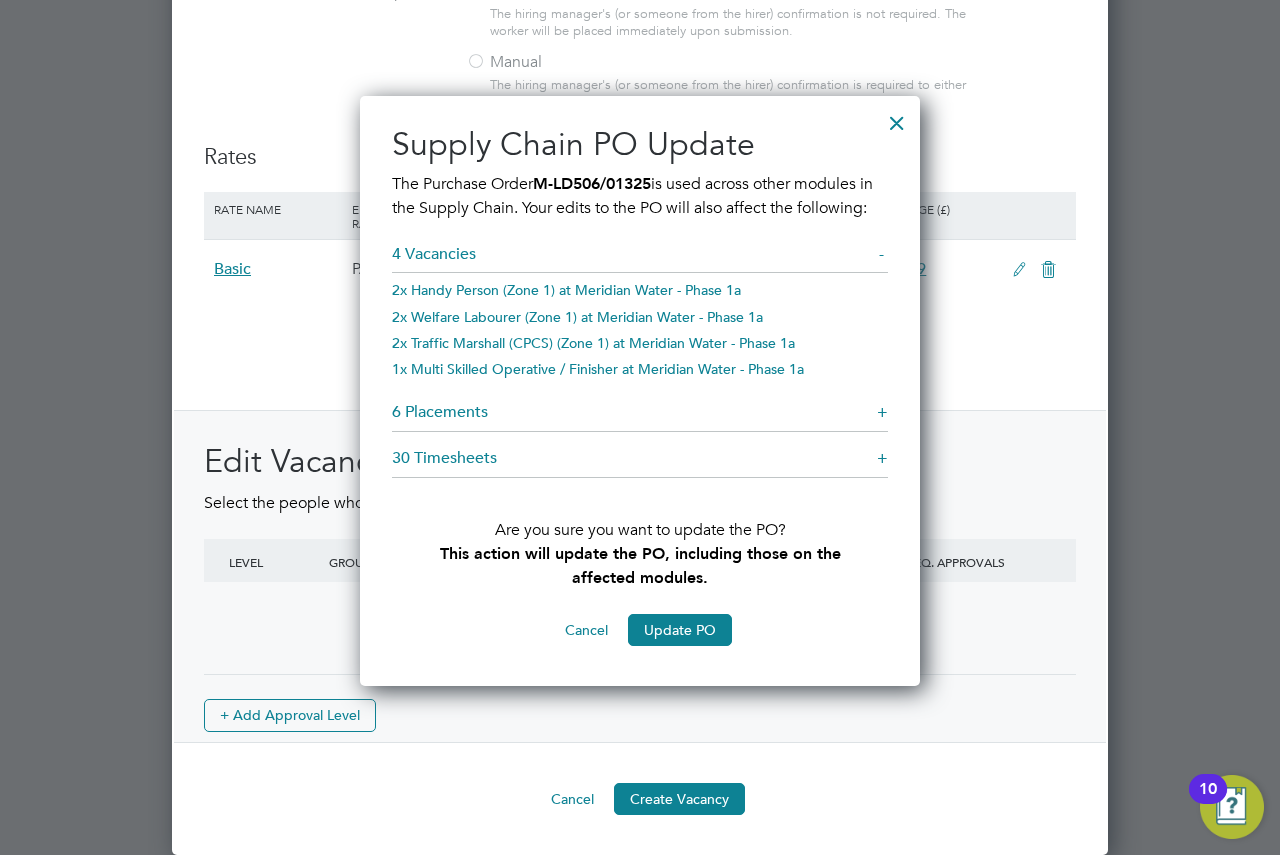 click on "6 Placements +" at bounding box center [640, 417] 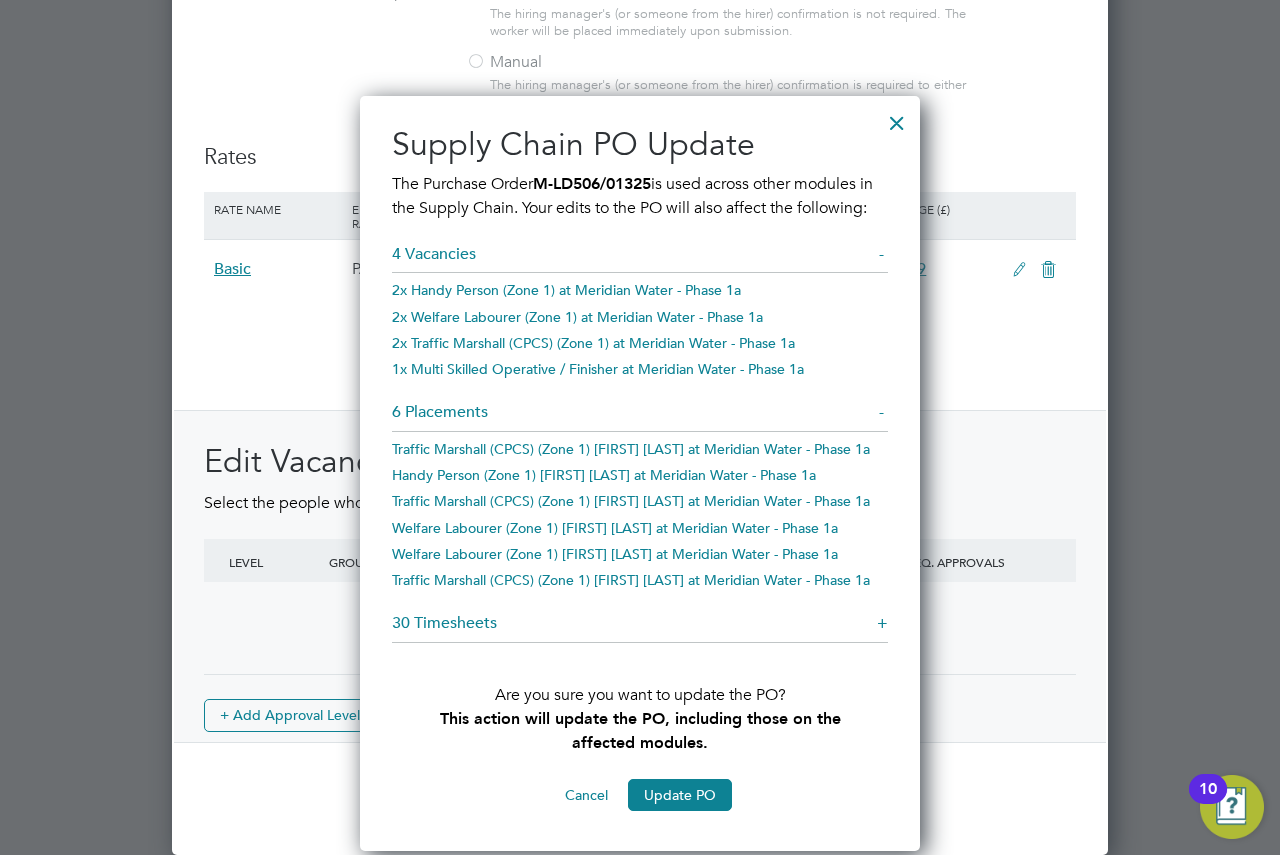 click on "30 Timesheets +" at bounding box center [640, 628] 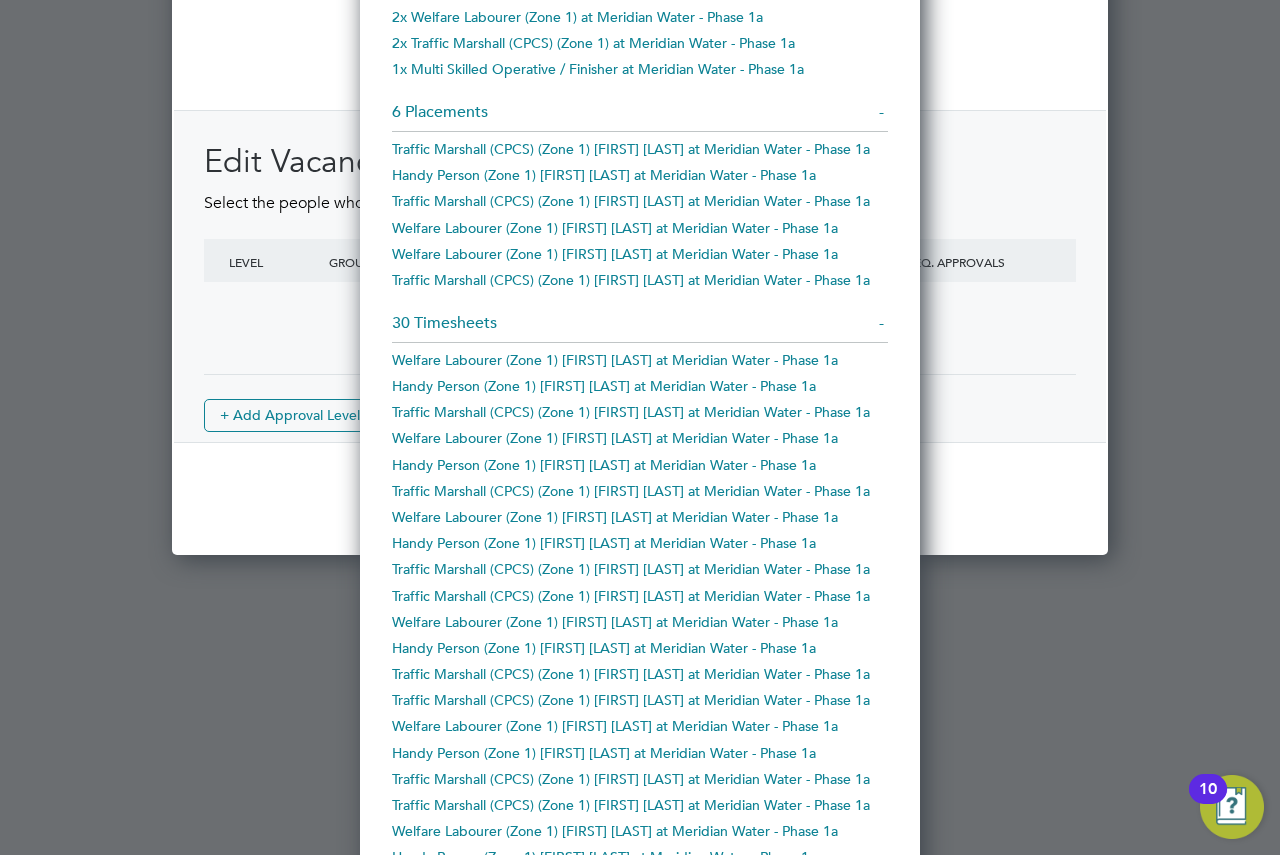 click on "30 Timesheets -" at bounding box center [640, 328] 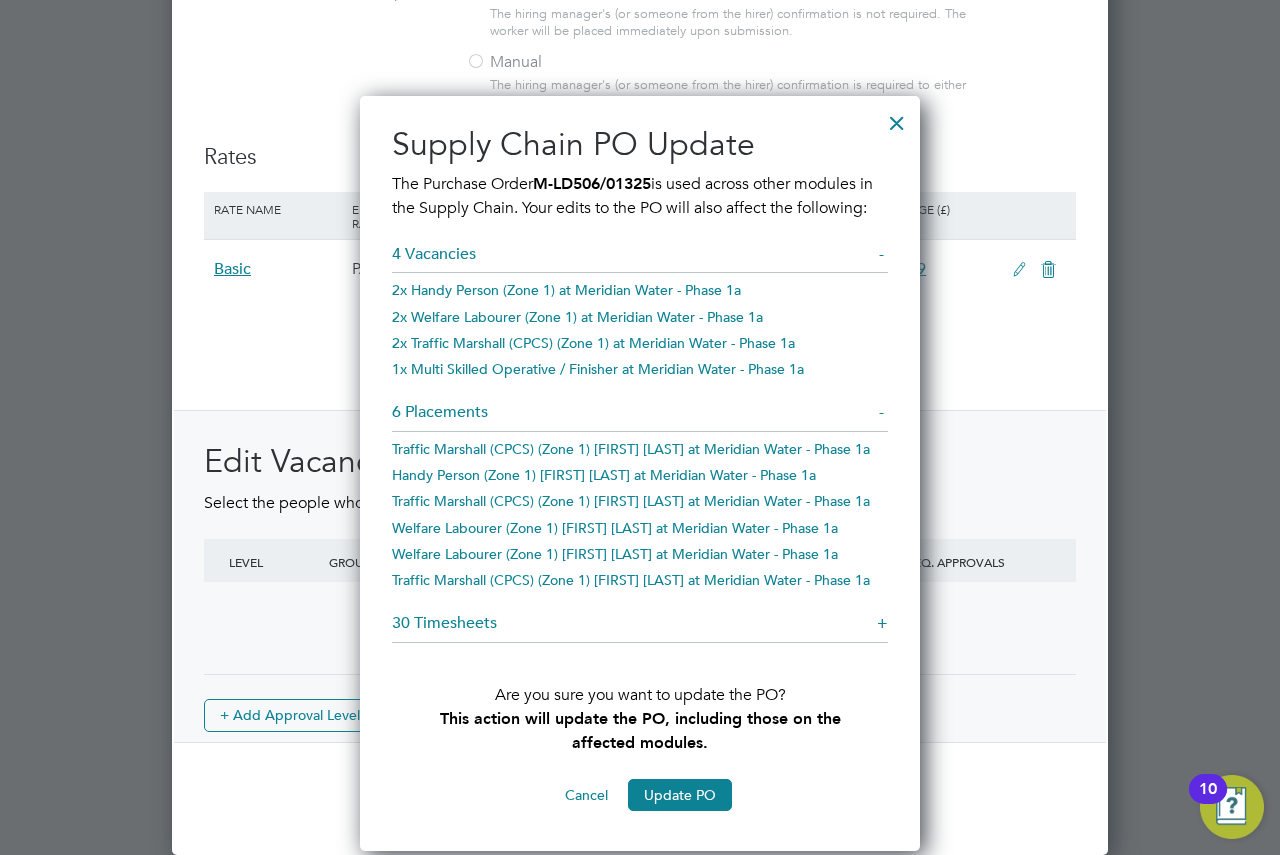 click on "4 Vacancies -" at bounding box center (640, 259) 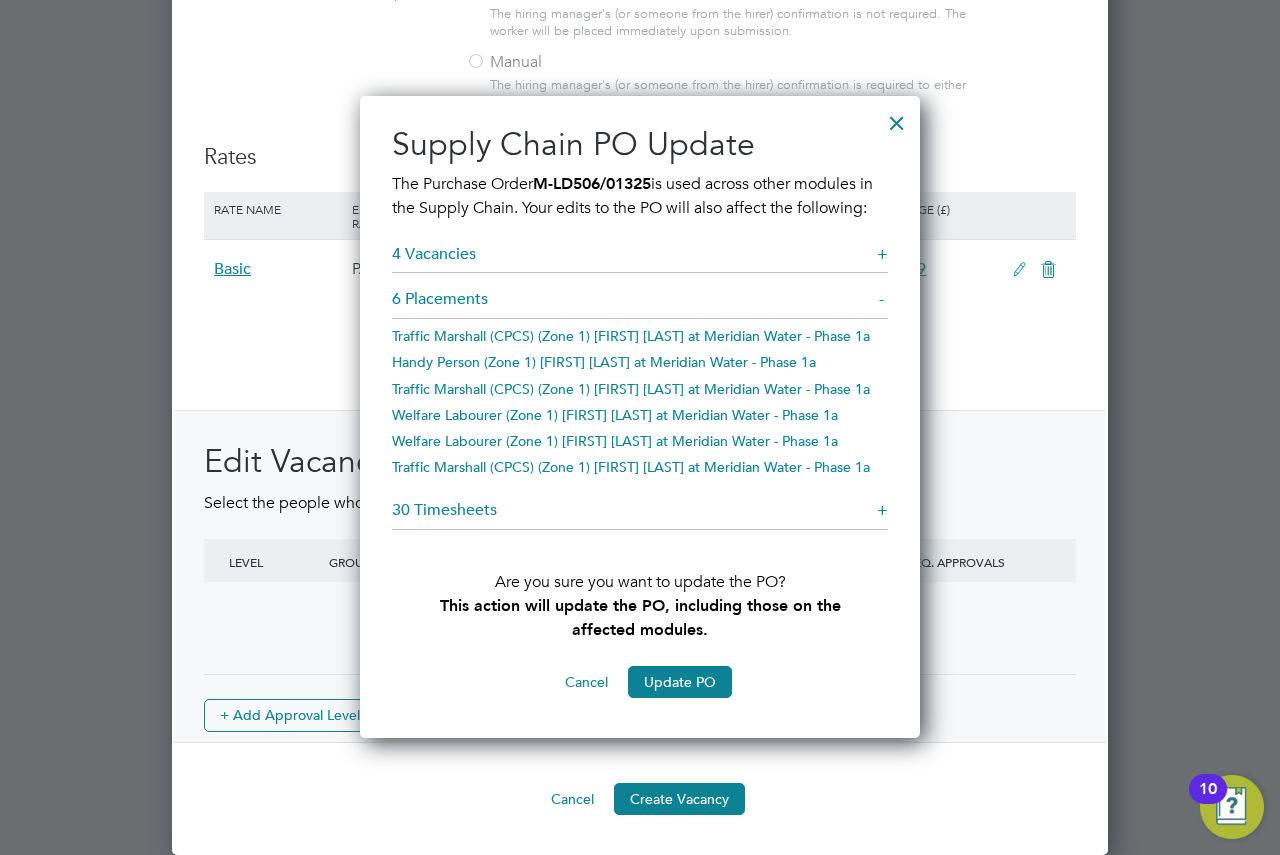 click at bounding box center (897, 118) 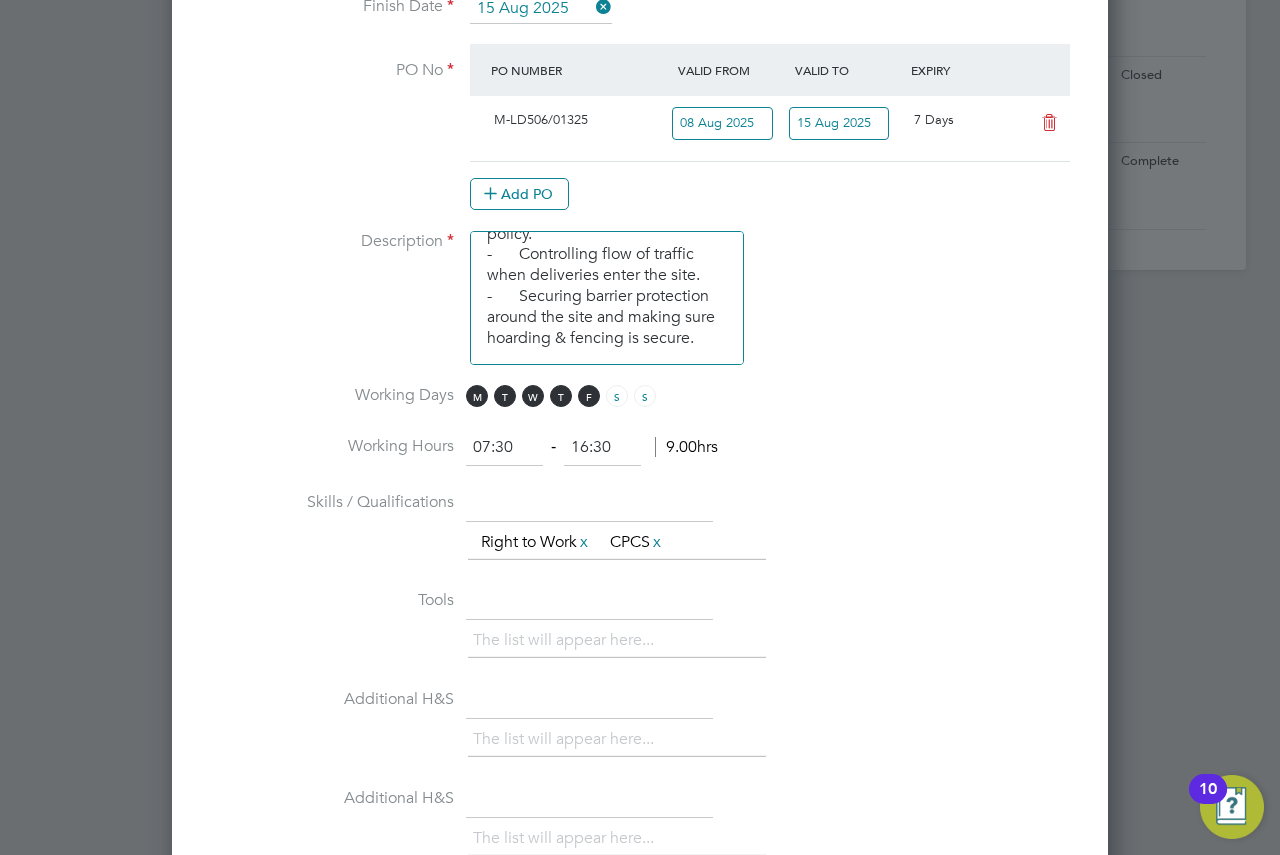 click on "15 Aug 2025" at bounding box center (839, 123) 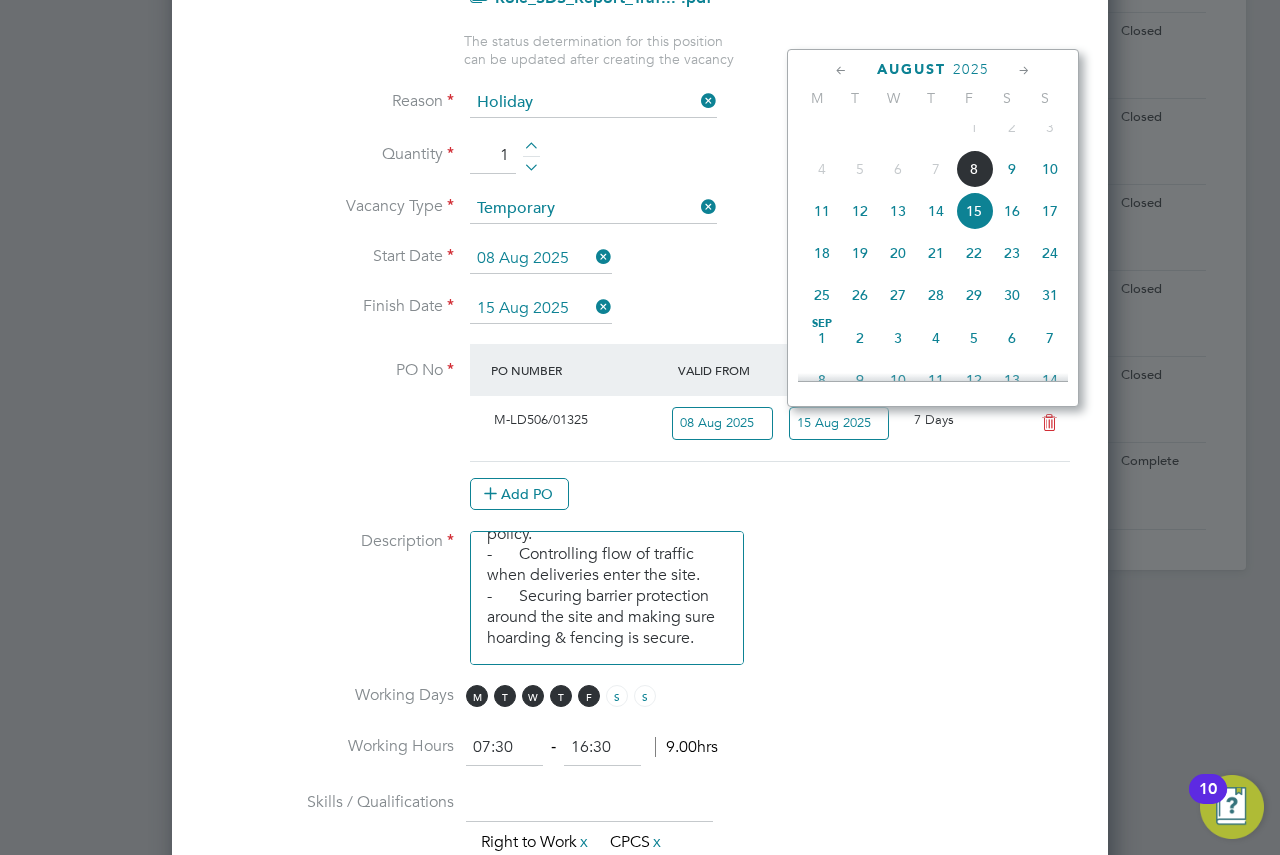 click 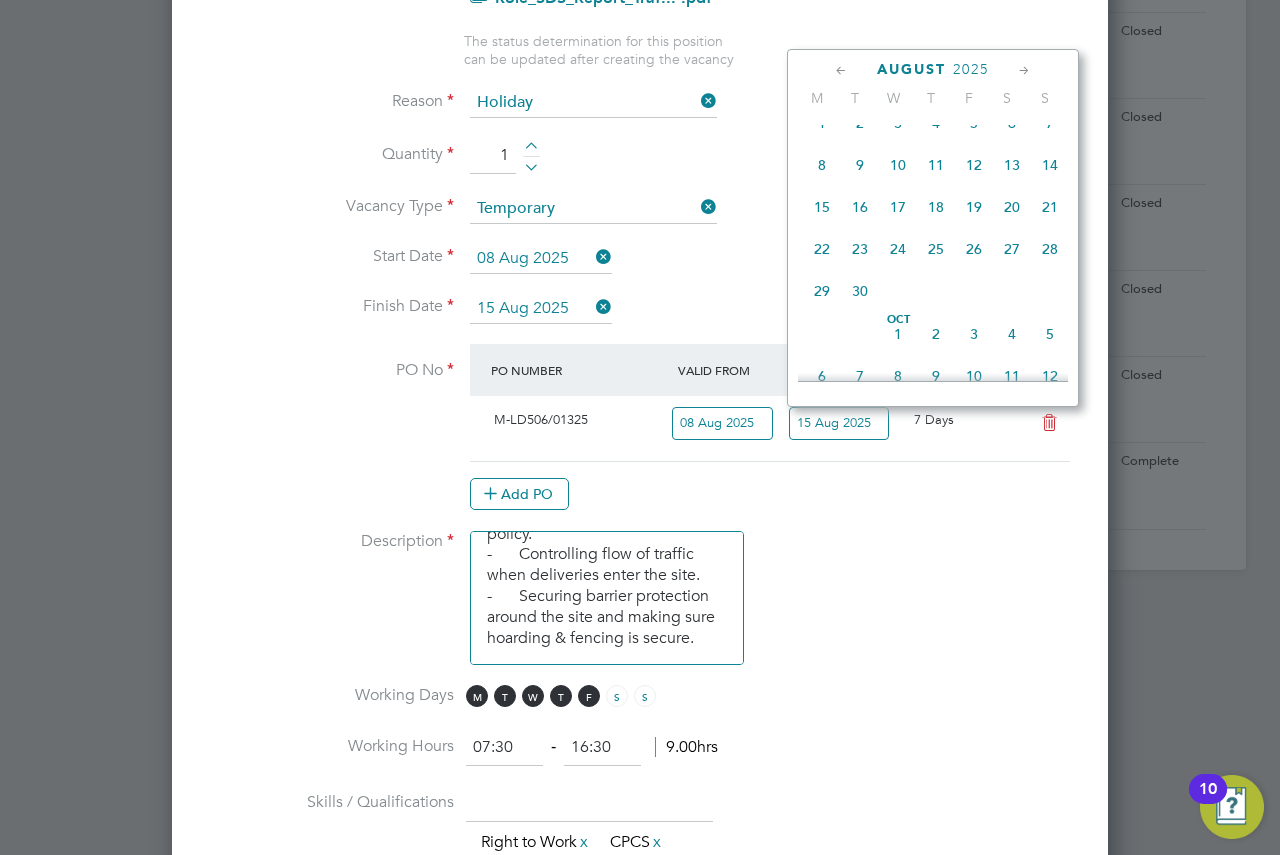 click 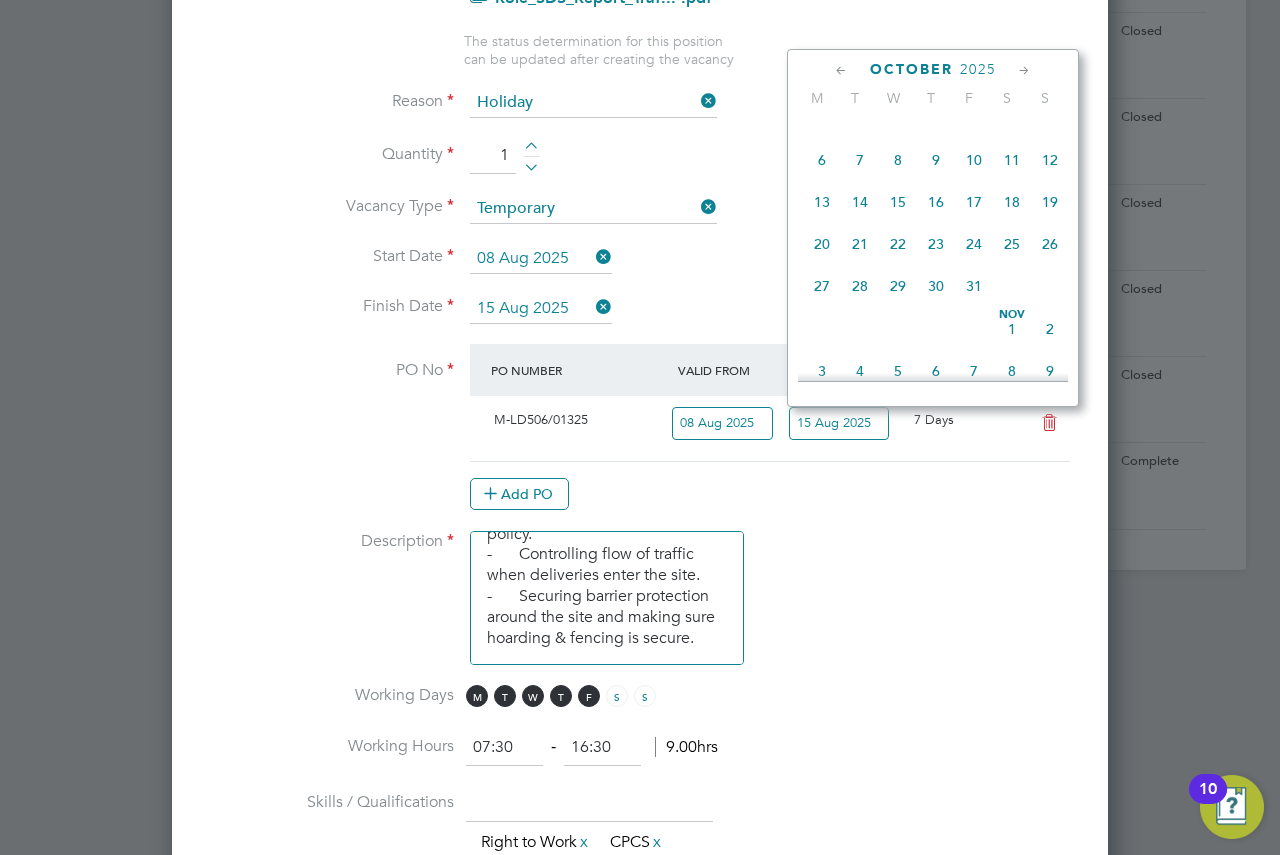 click 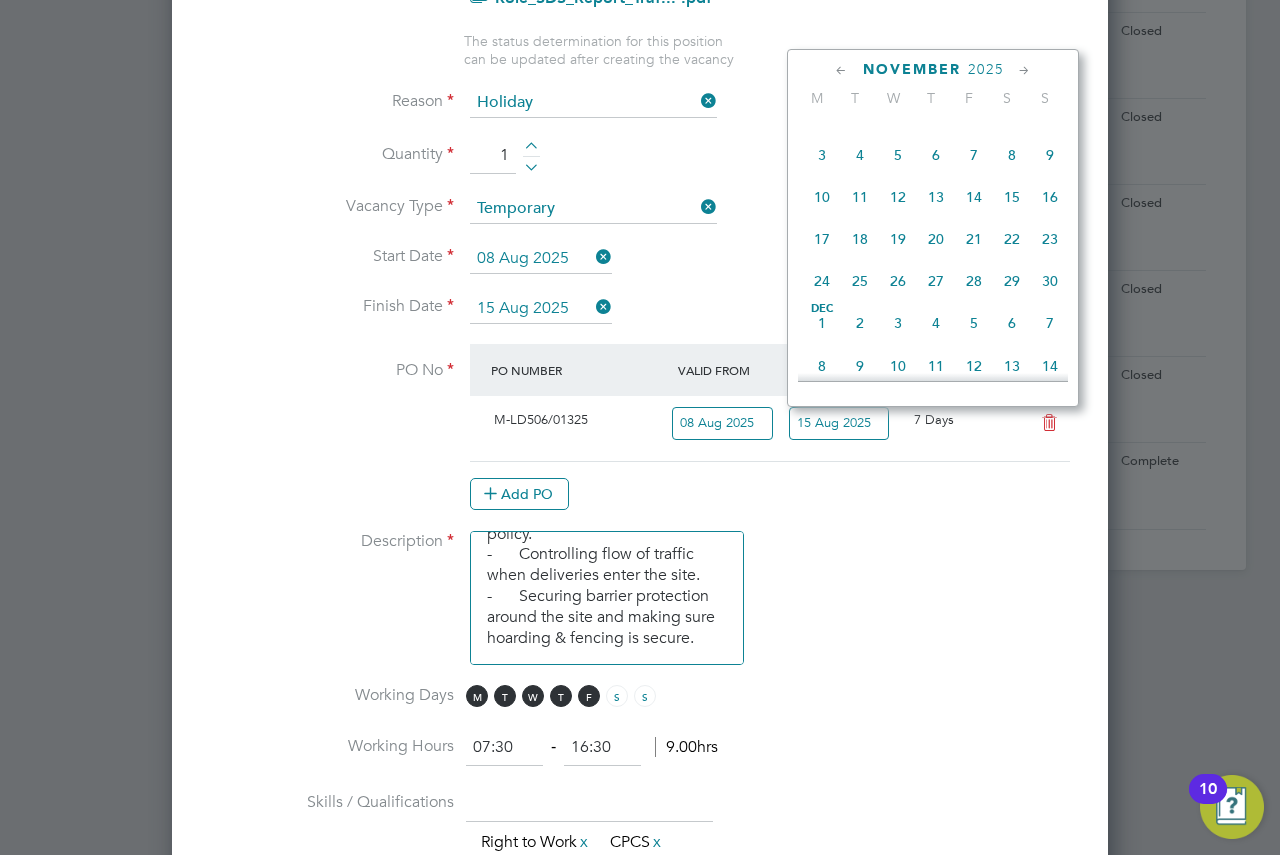 click 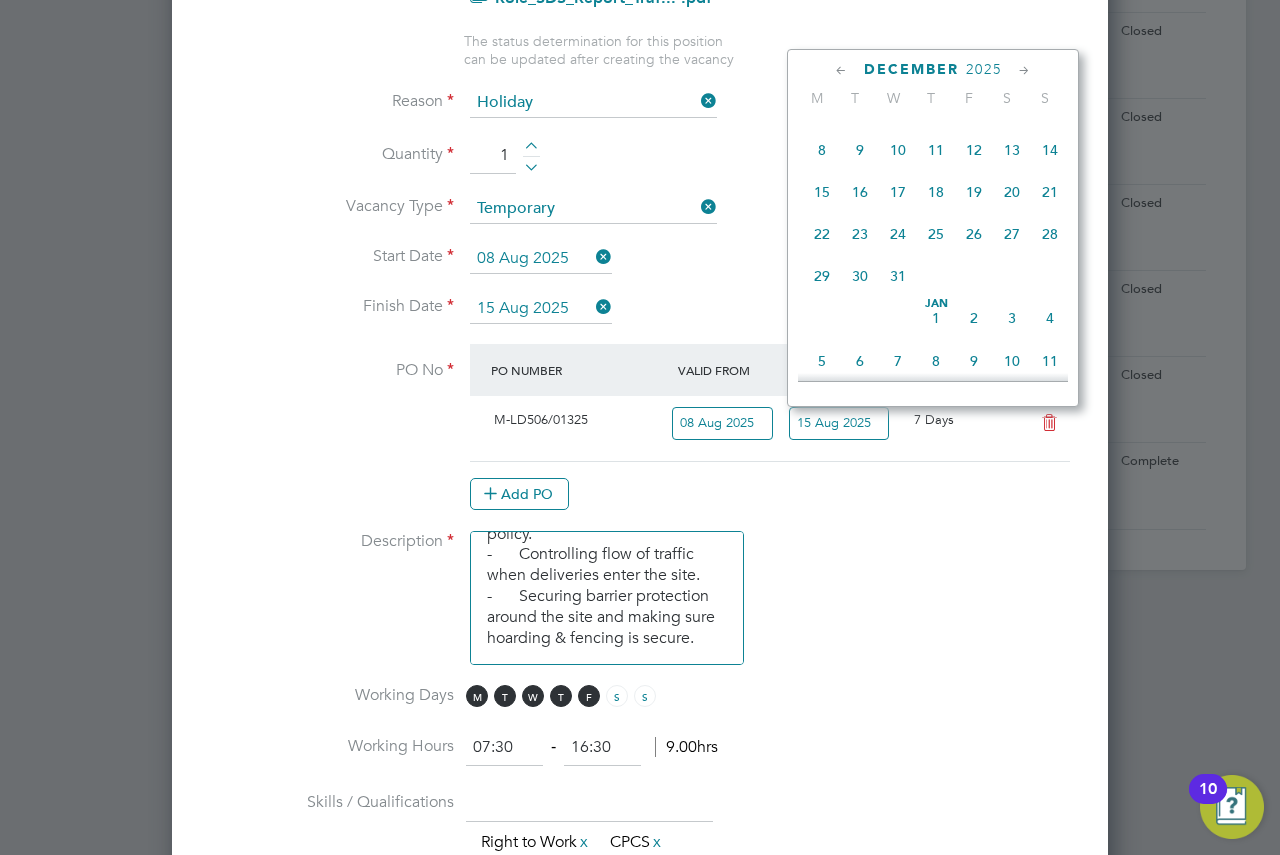 click on "31" 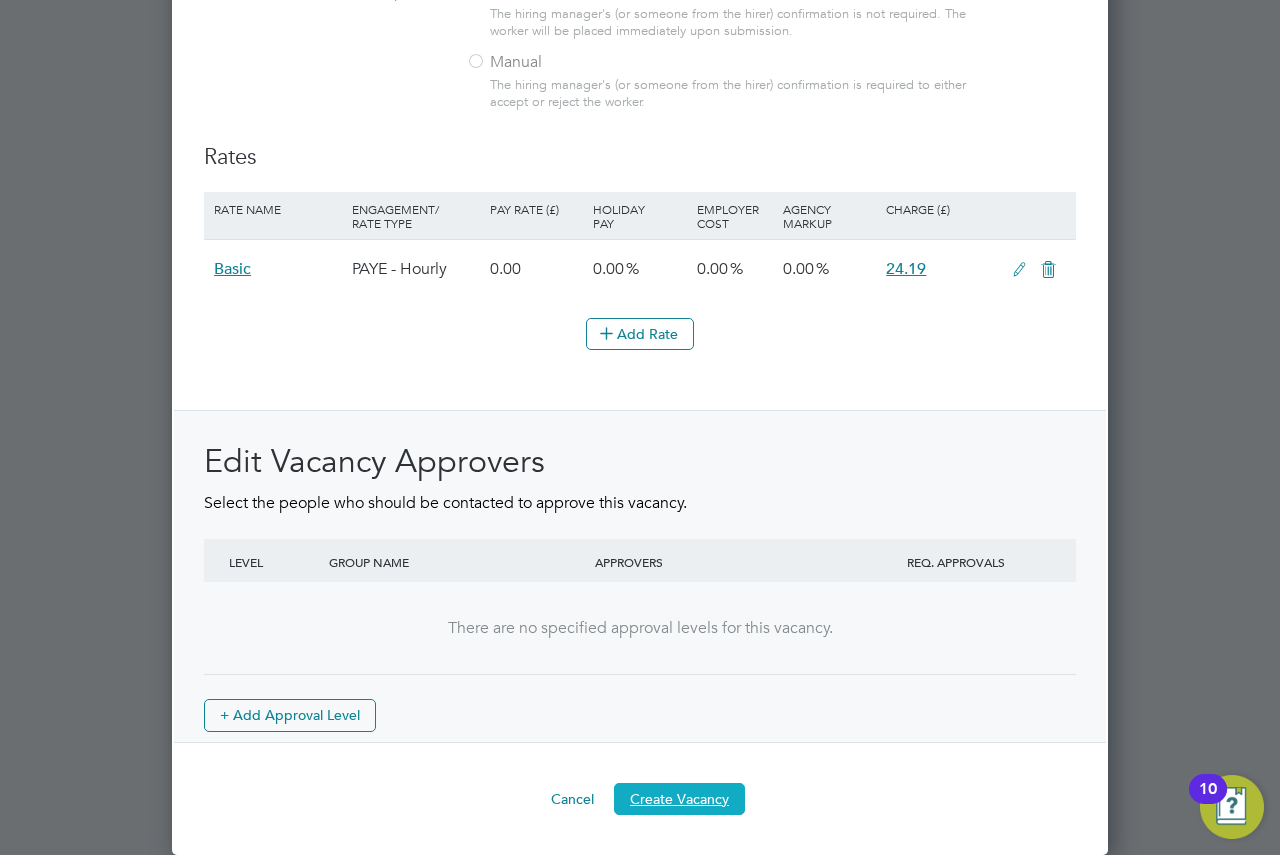 click on "Create Vacancy" at bounding box center [679, 799] 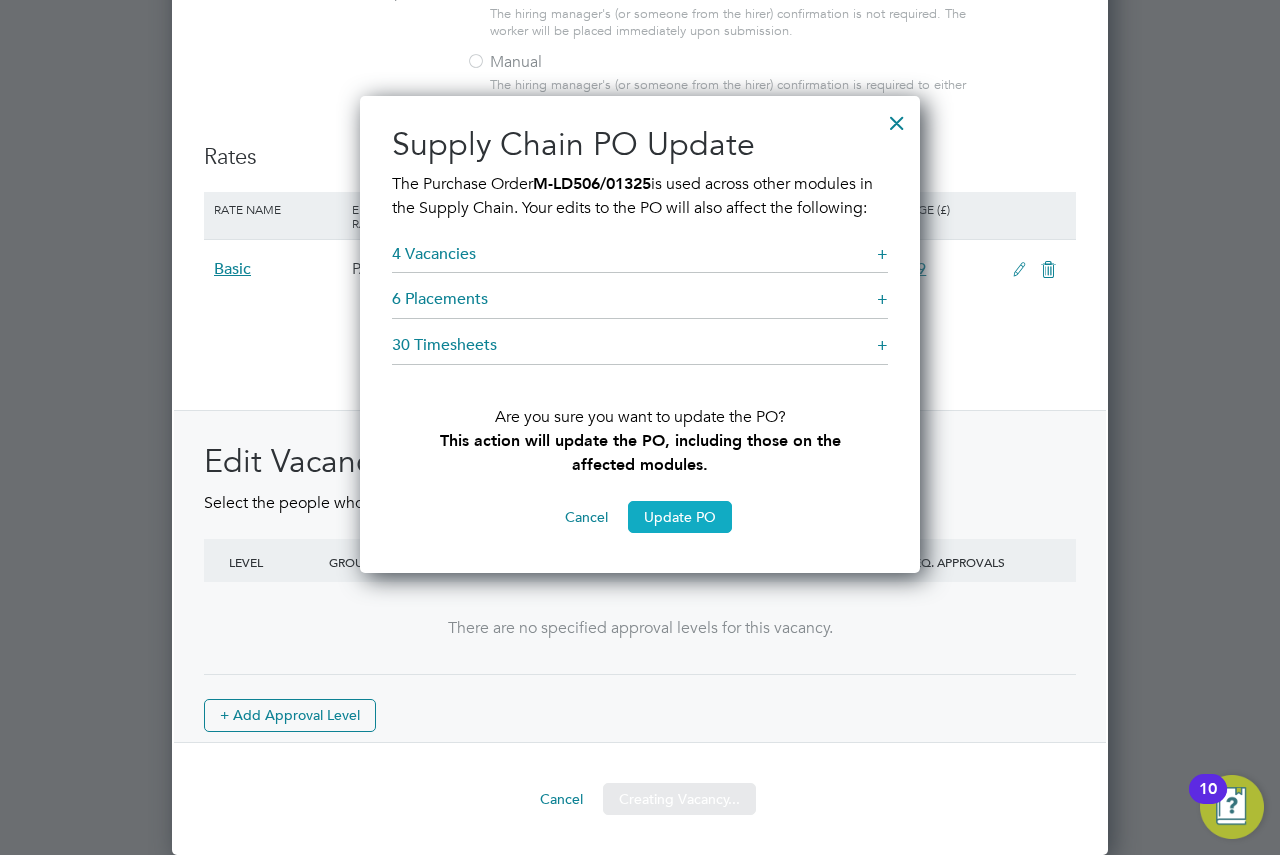 click on "Update PO" at bounding box center (680, 517) 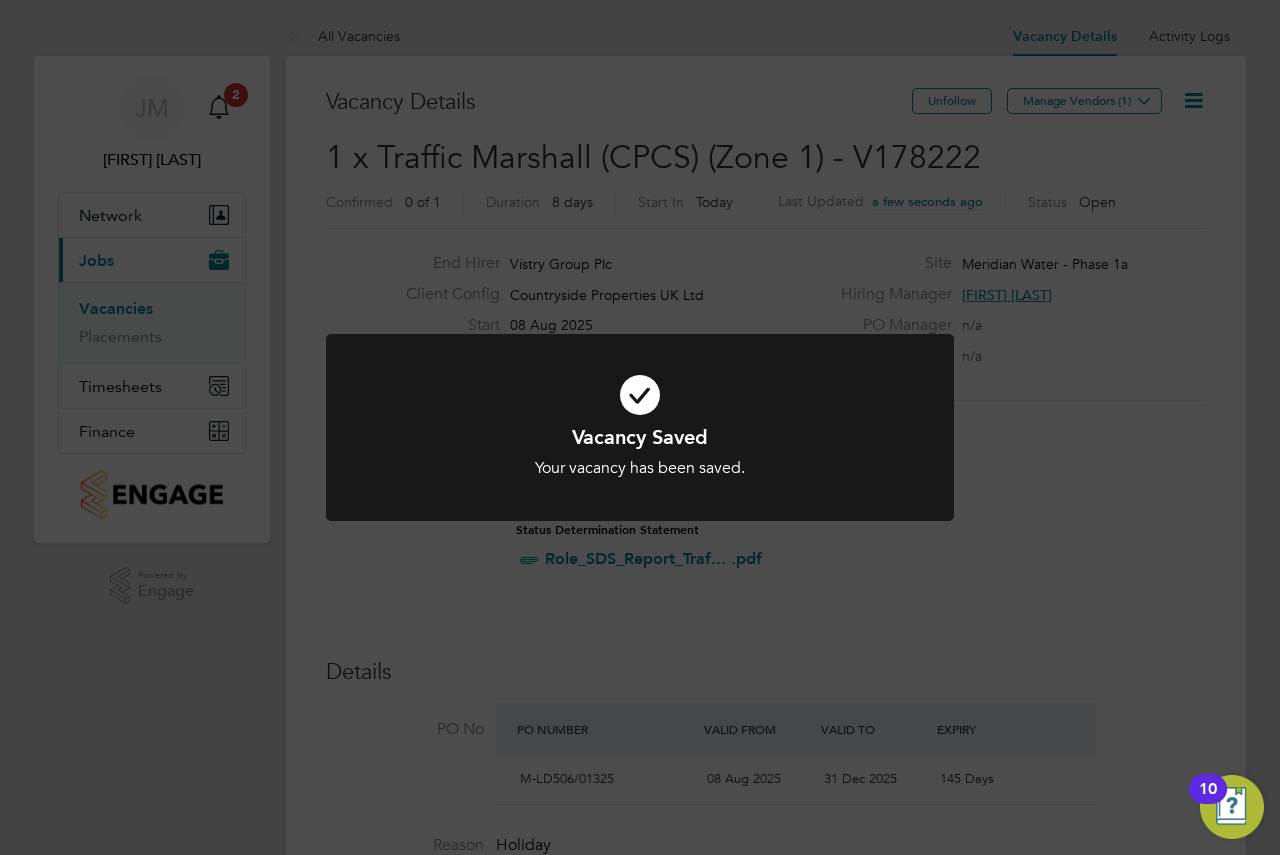 click on "Vacancy Saved Your vacancy has been saved. Cancel Okay" 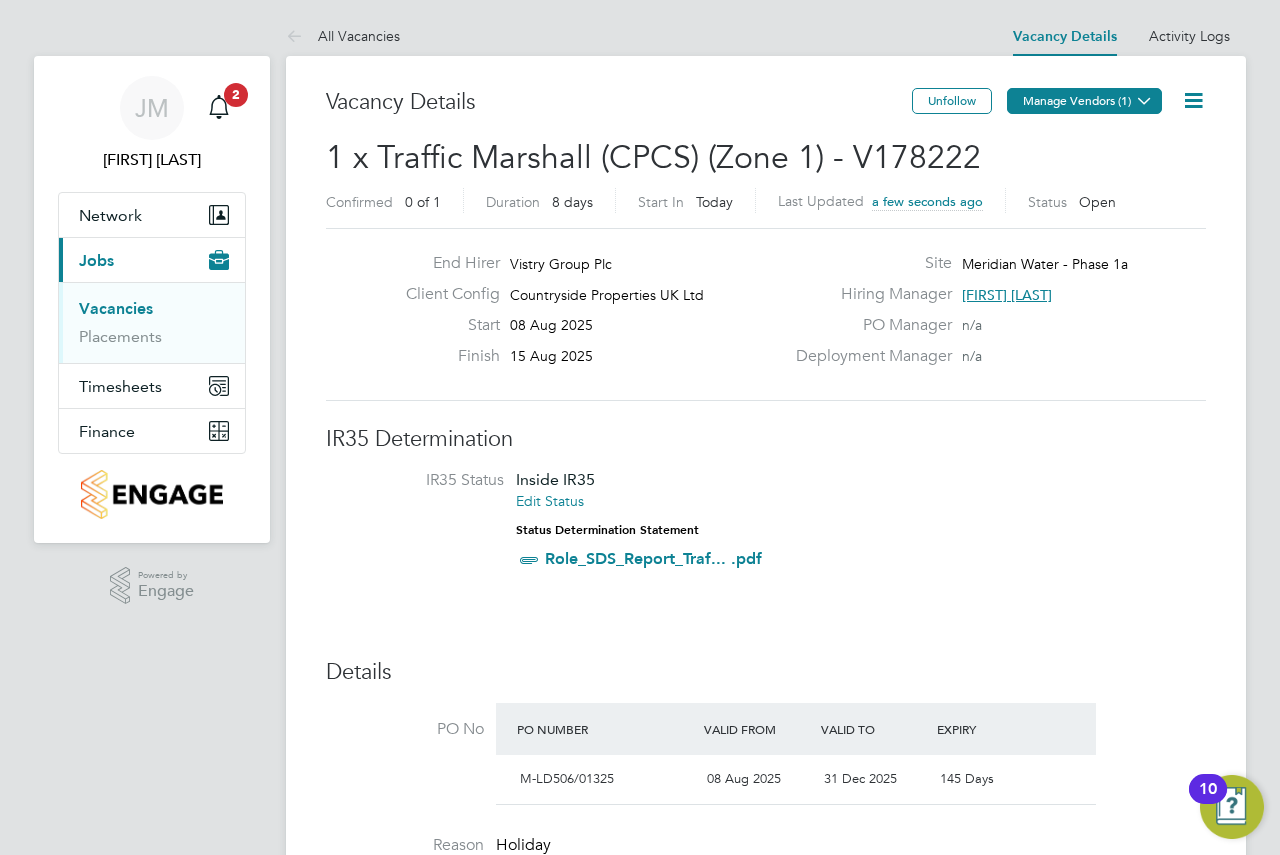 click on "Manage Vendors (1)" 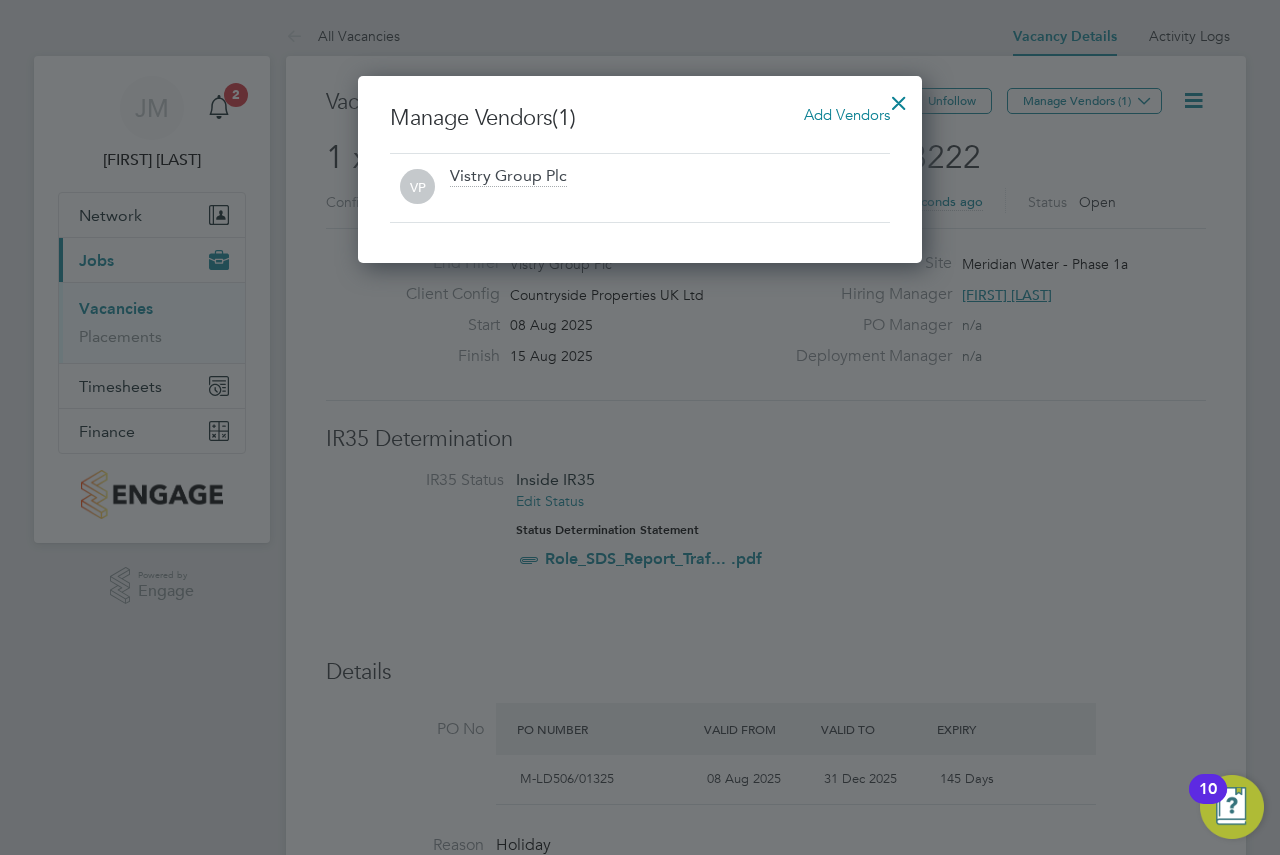 click on "Add Vendors" at bounding box center (847, 114) 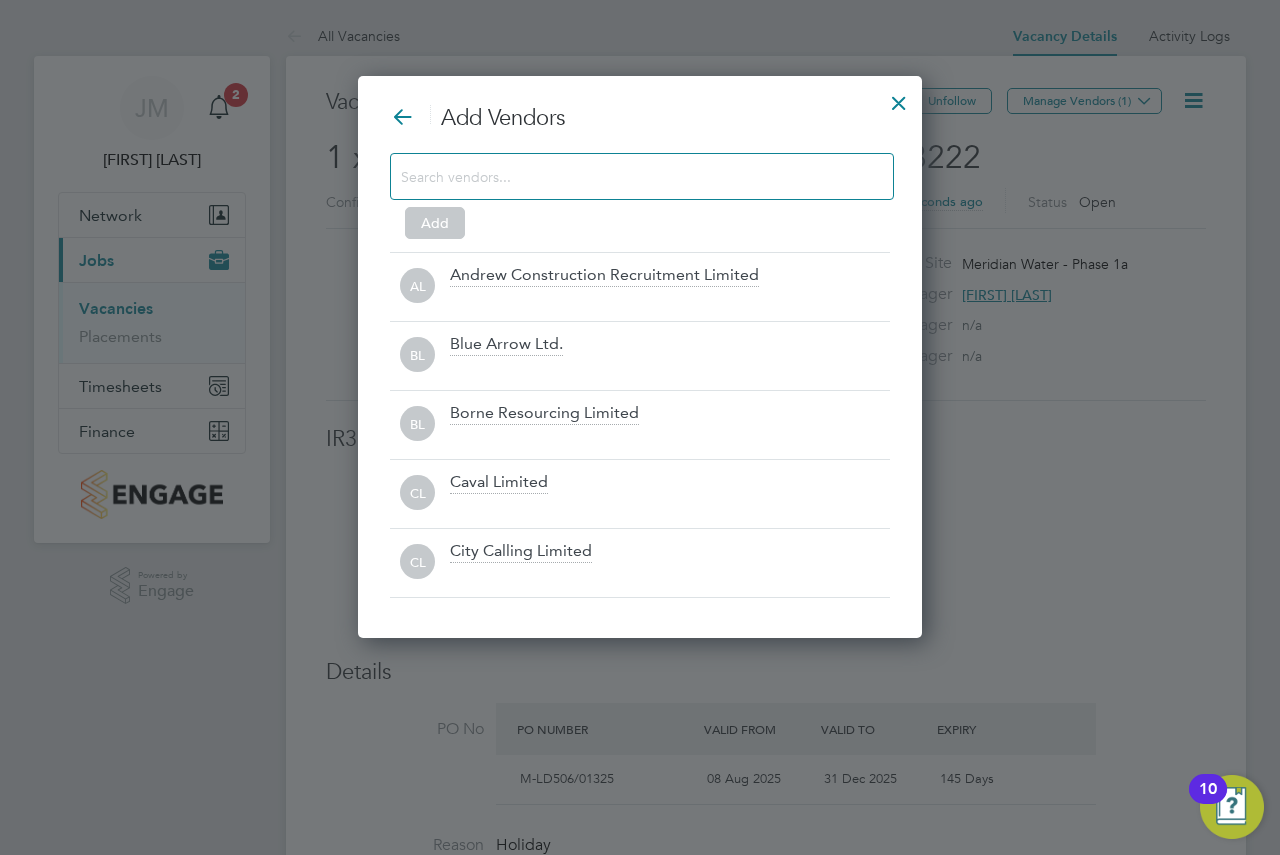 click at bounding box center [626, 176] 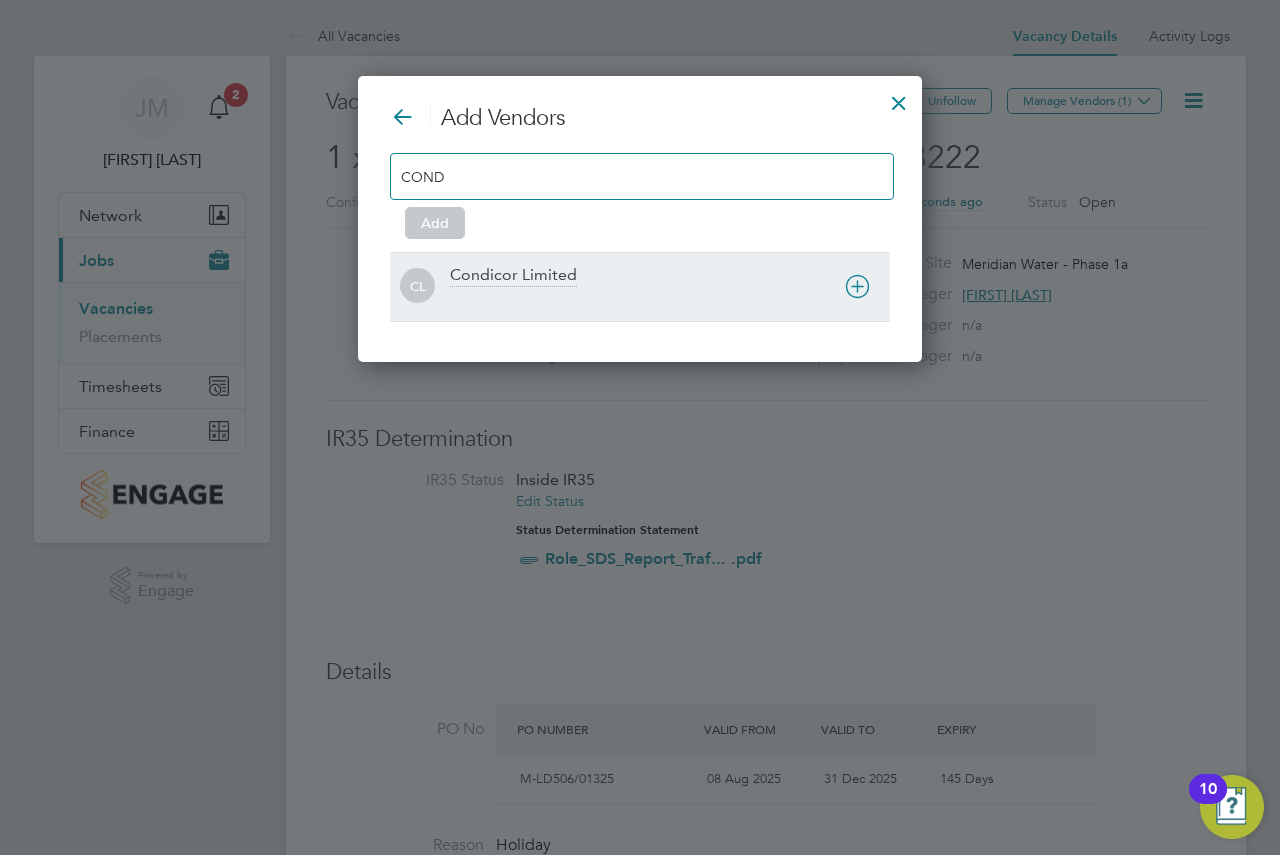 type on "COND" 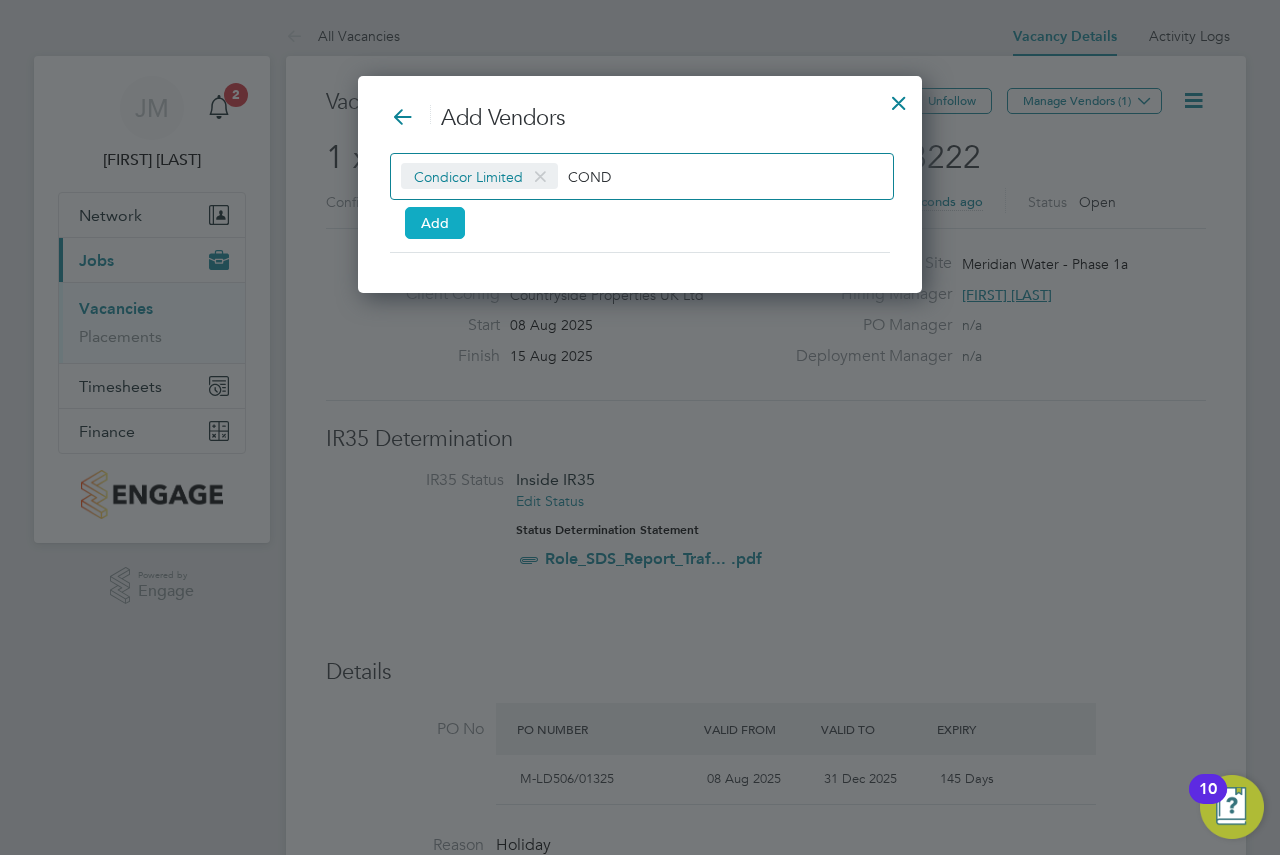 click on "Add" at bounding box center (435, 223) 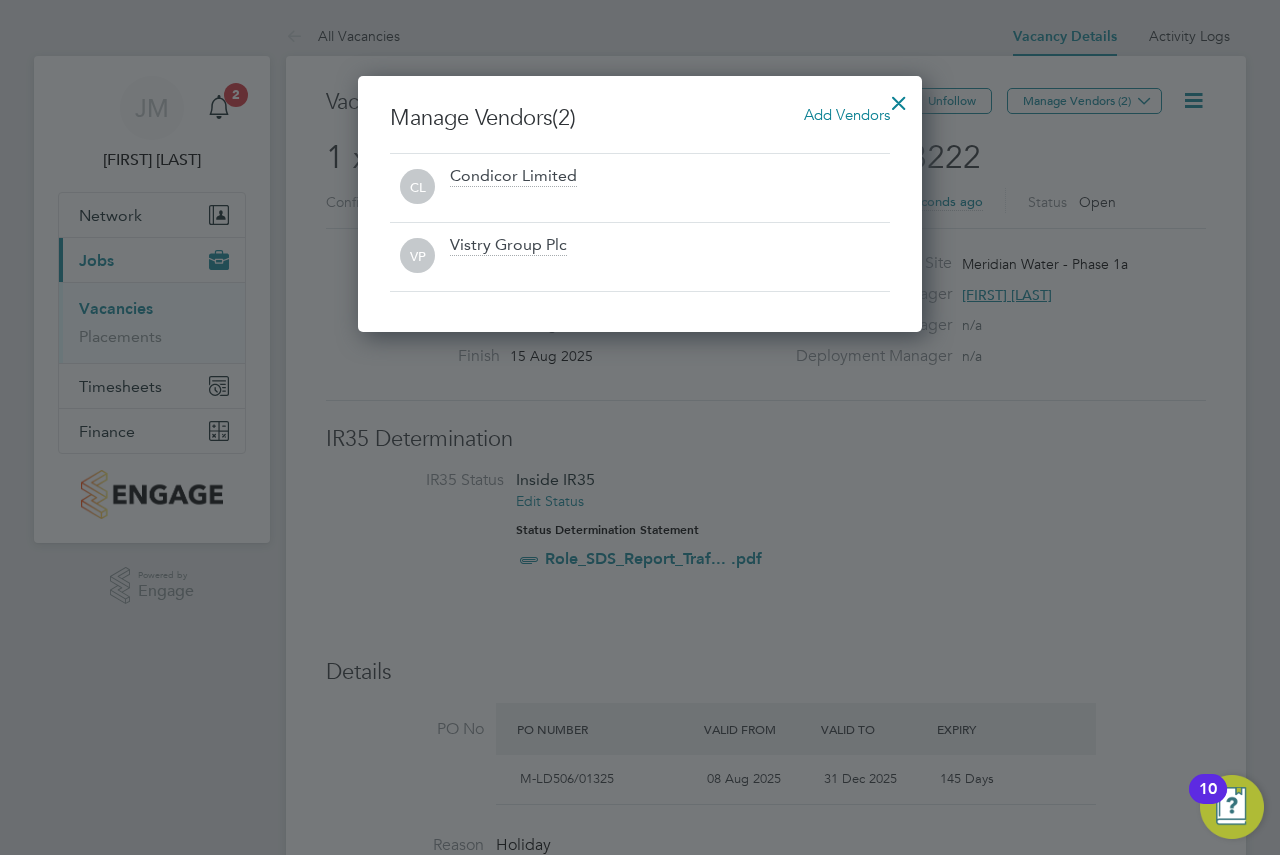 click at bounding box center (899, 98) 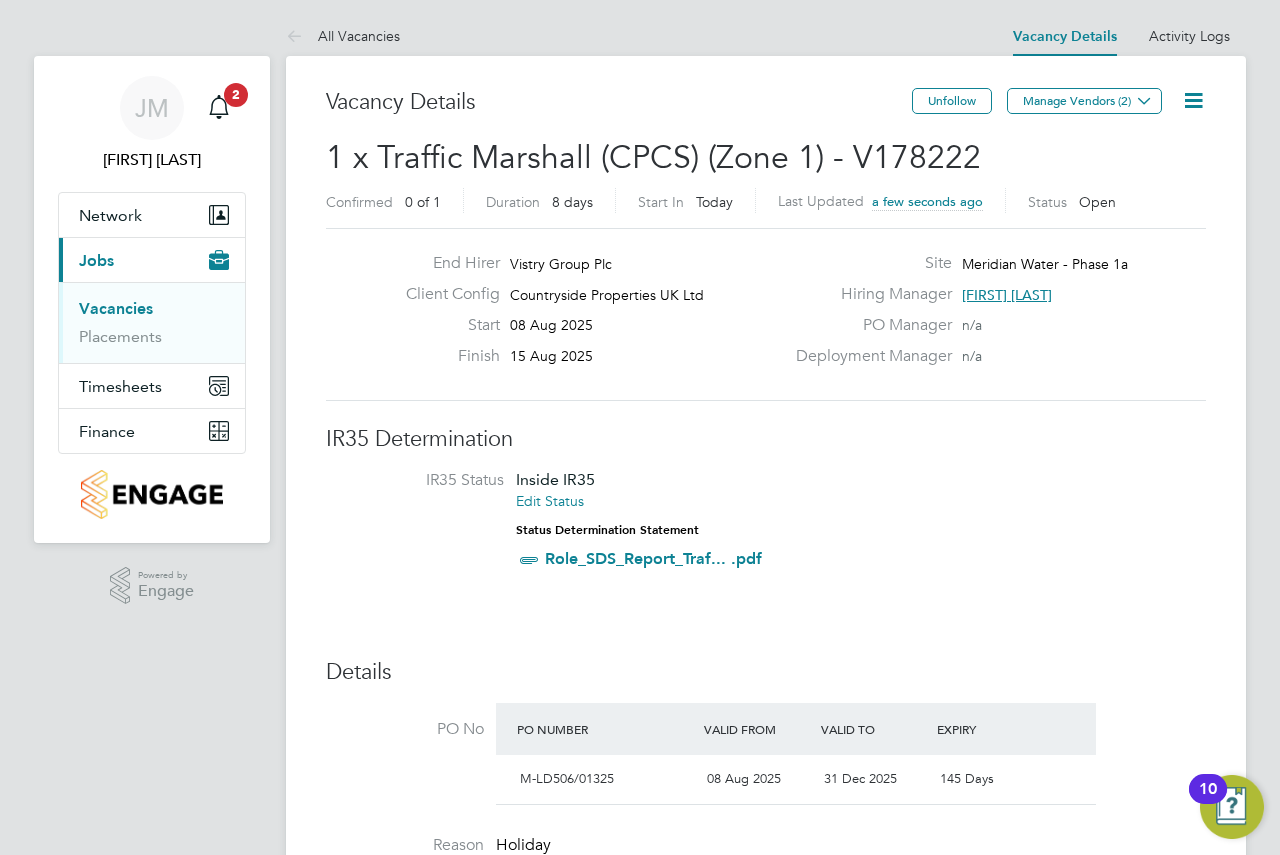 click on "IR35 Determination" 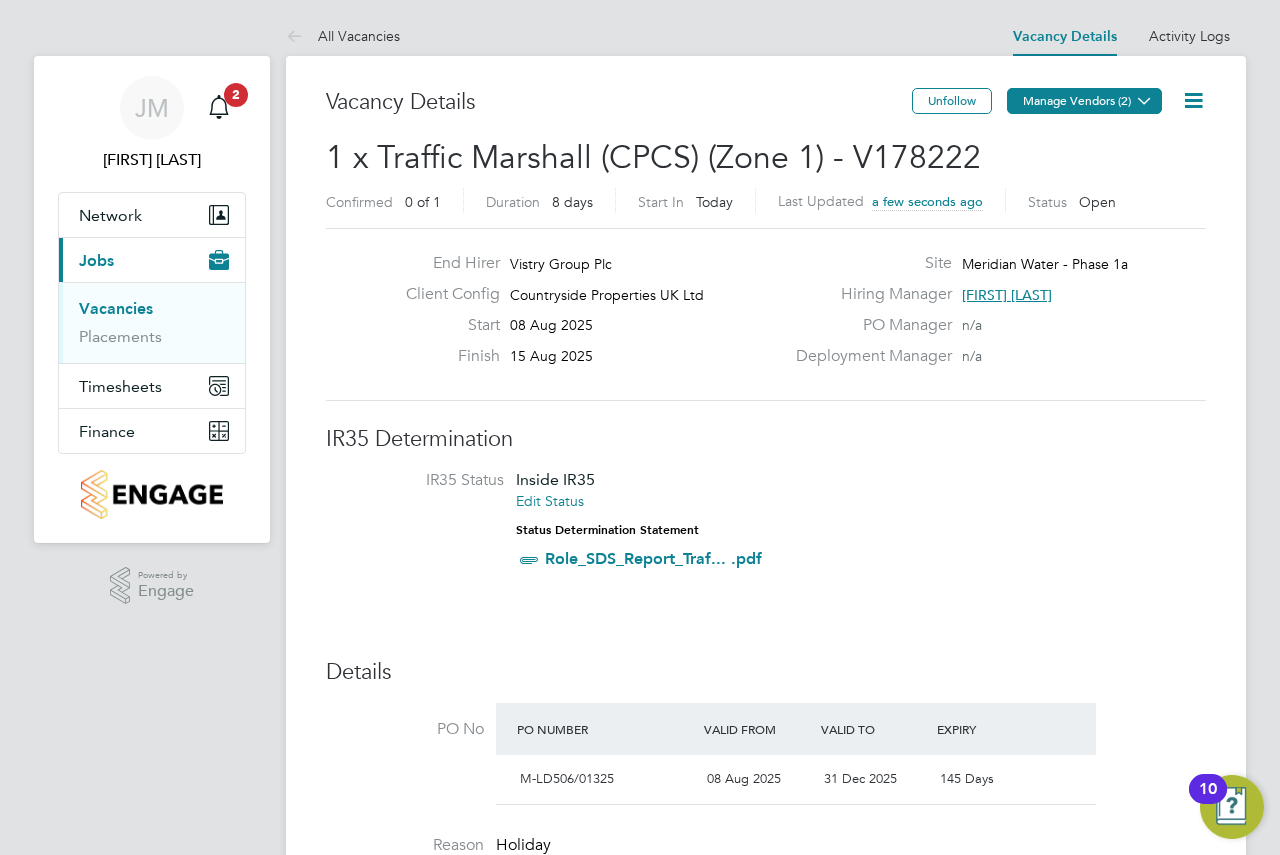 click on "Manage Vendors (2)" 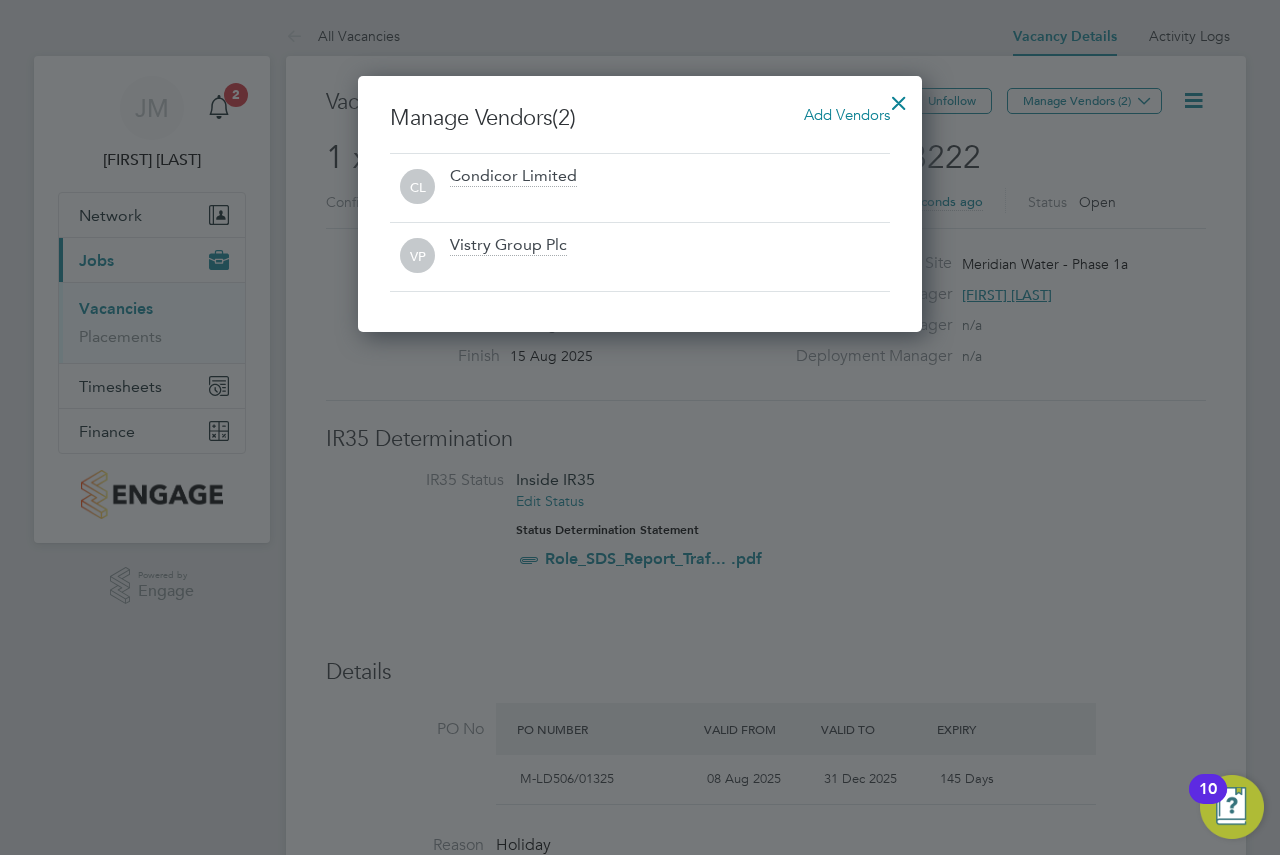 click at bounding box center (899, 98) 